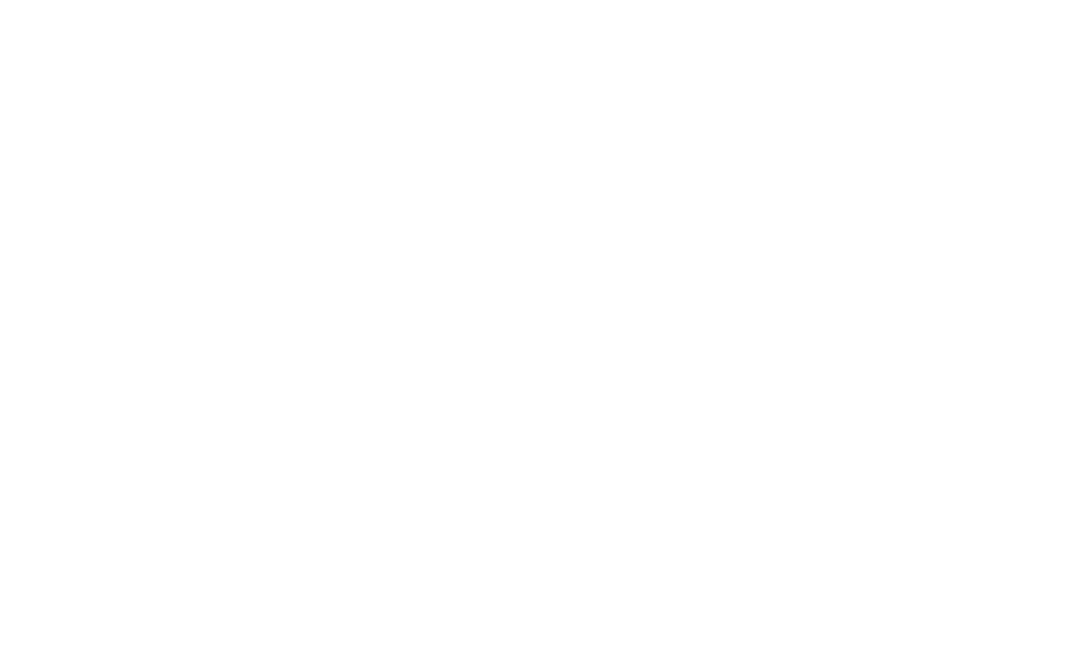 scroll, scrollTop: 0, scrollLeft: 0, axis: both 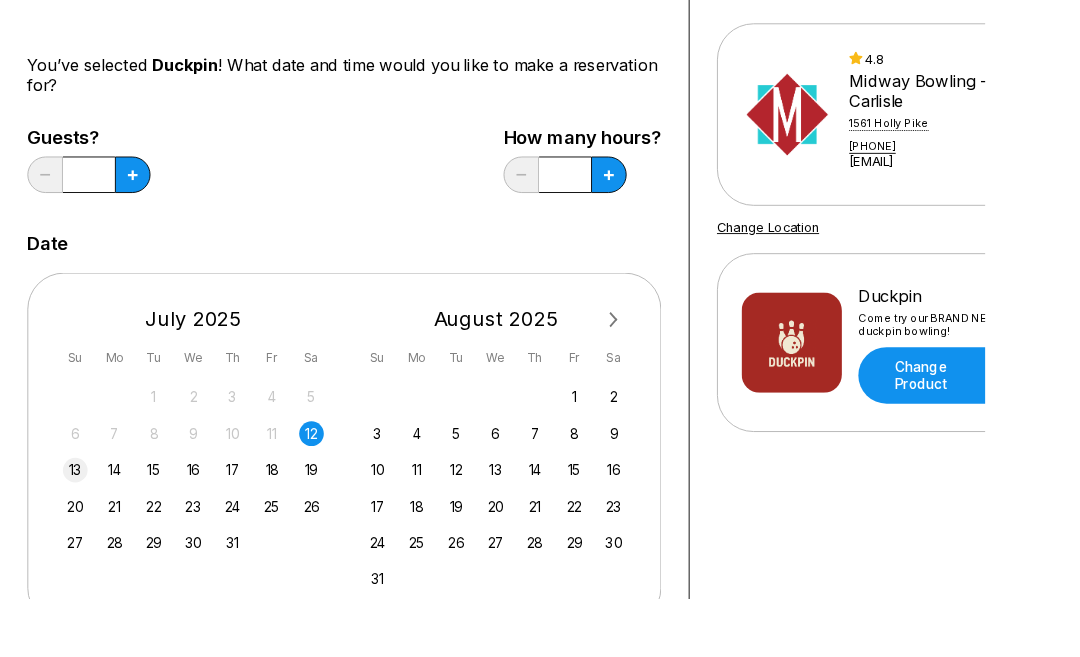 click on "13" at bounding box center [82, 515] 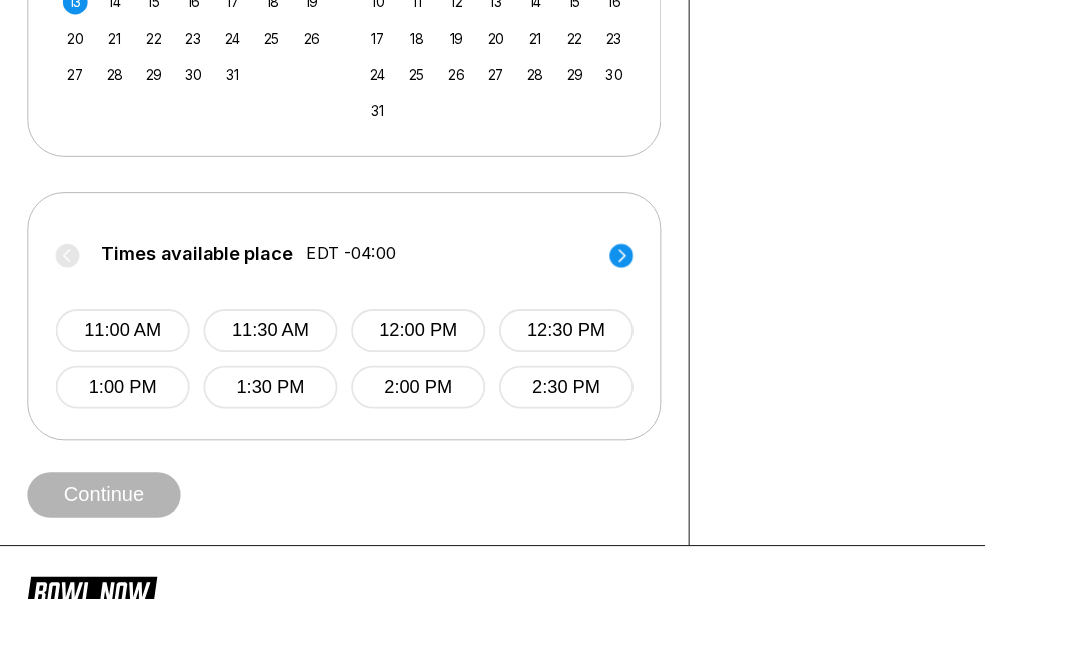 scroll, scrollTop: 674, scrollLeft: 0, axis: vertical 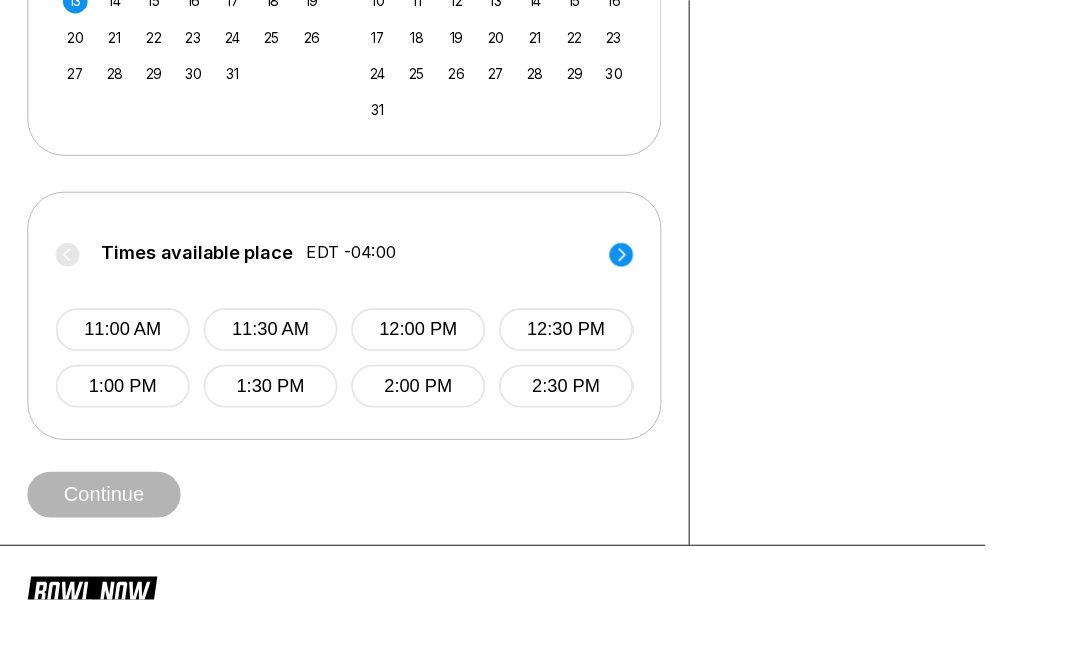 click 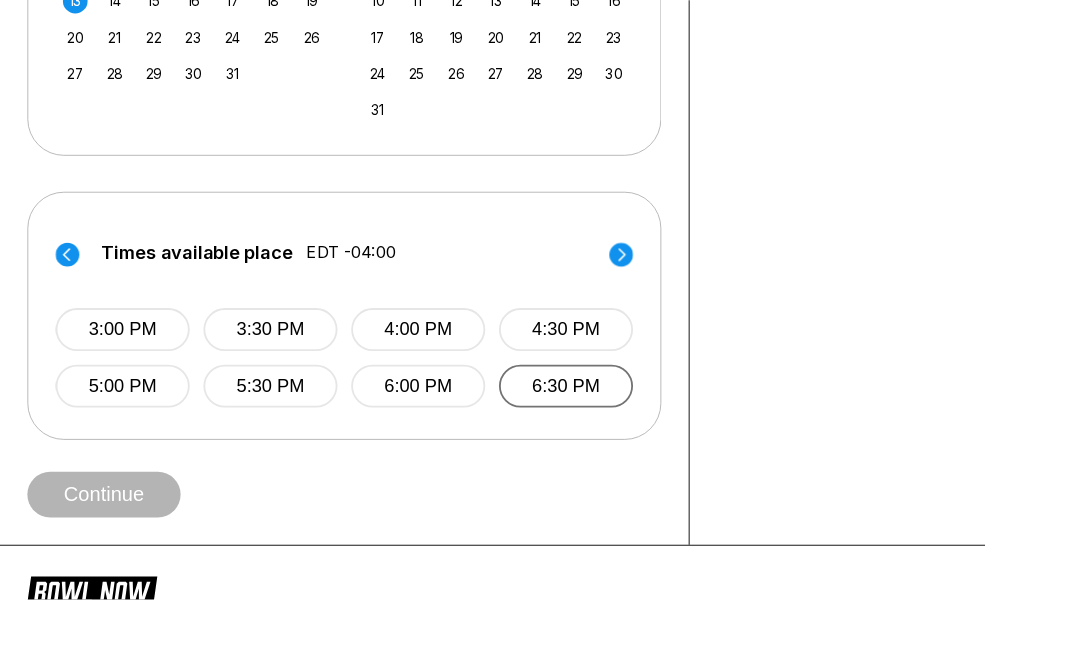 click on "6:30 PM" at bounding box center (620, 423) 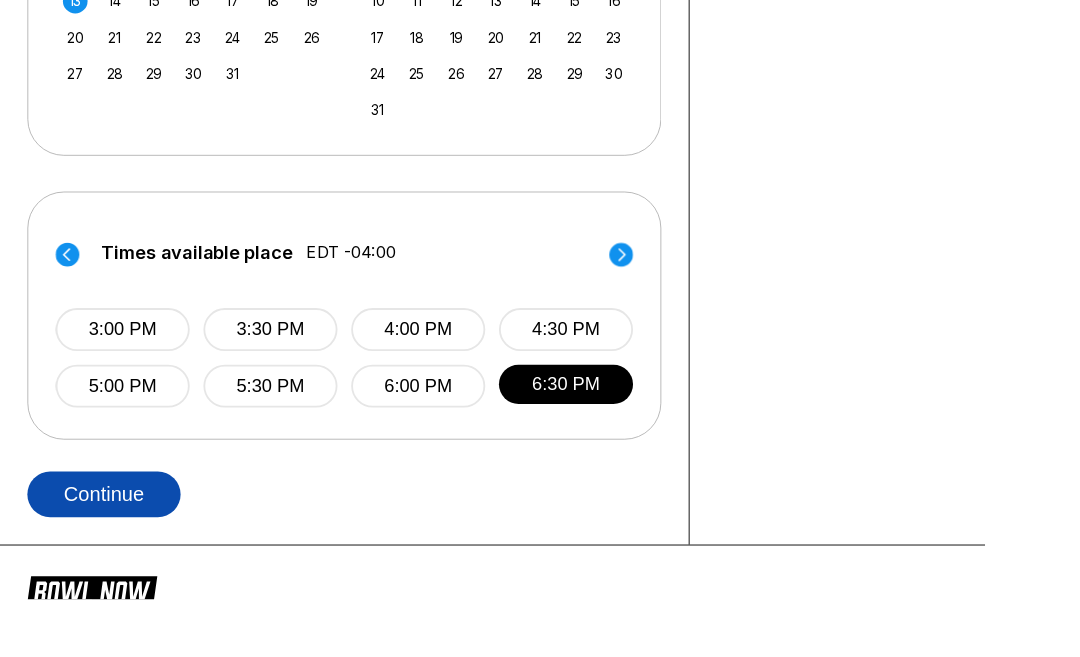 click on "Continue" at bounding box center (114, 542) 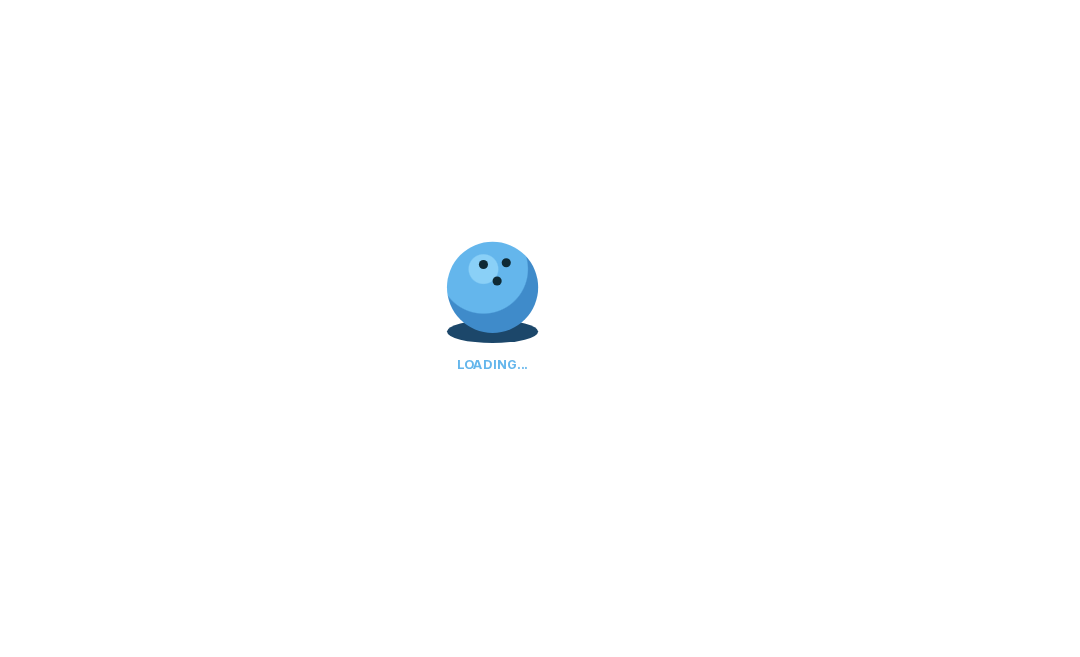 scroll, scrollTop: 0, scrollLeft: 0, axis: both 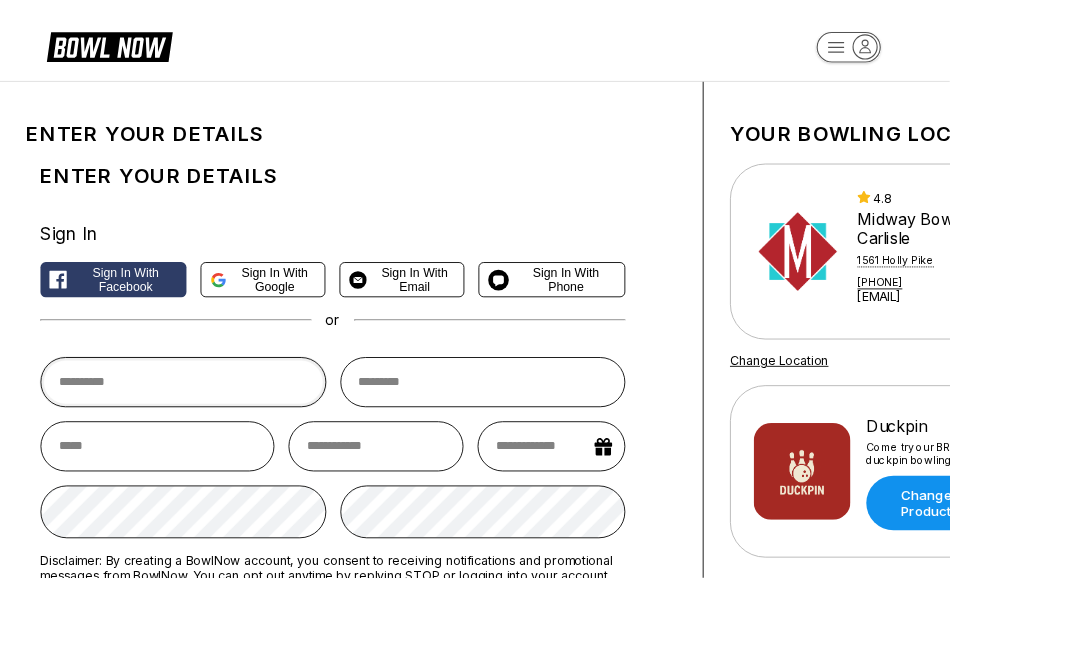 click at bounding box center (208, 434) 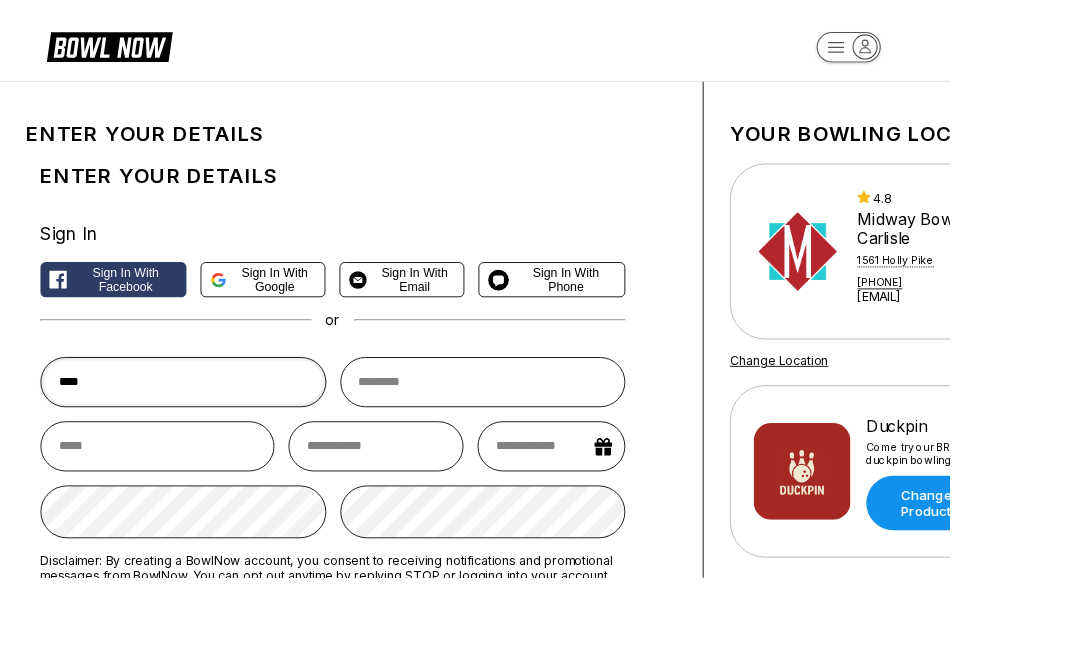 type on "****" 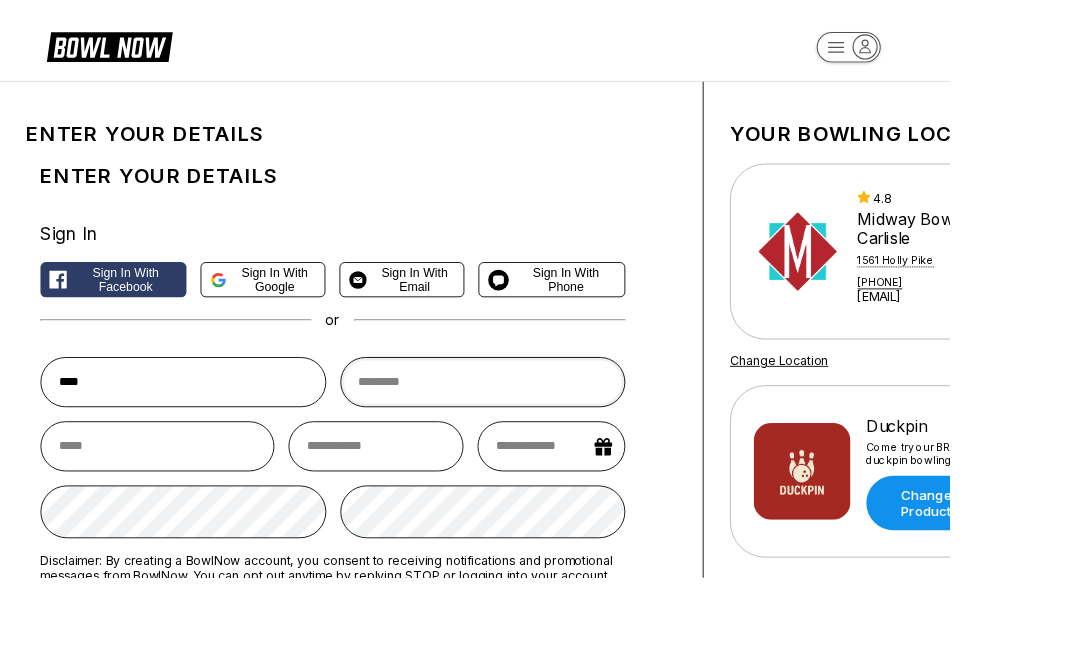 click at bounding box center (549, 434) 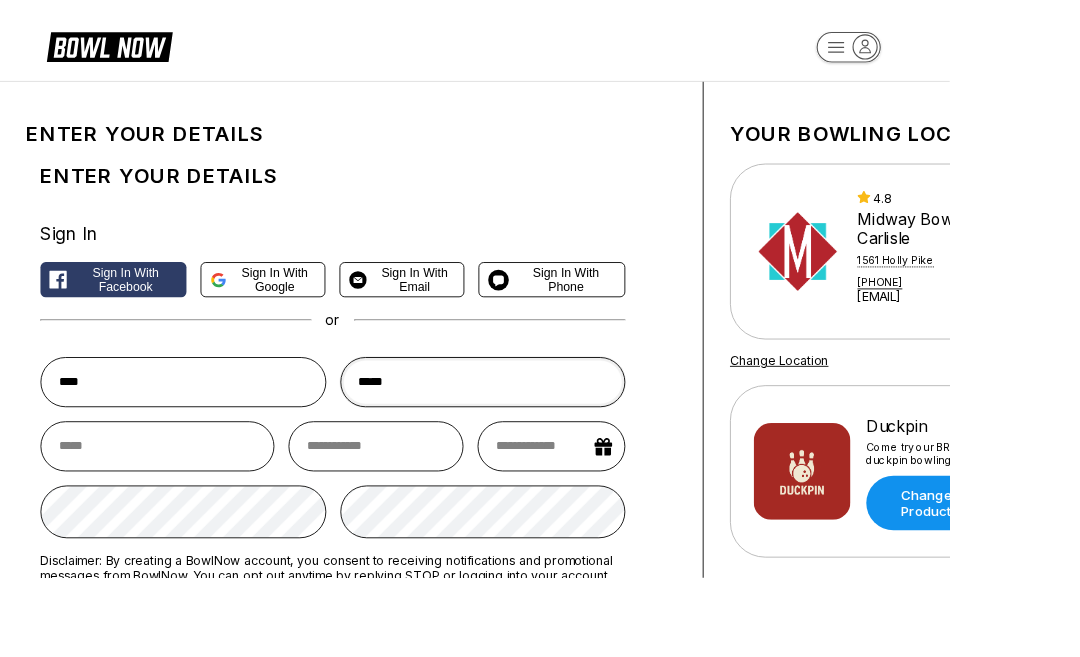 type on "*****" 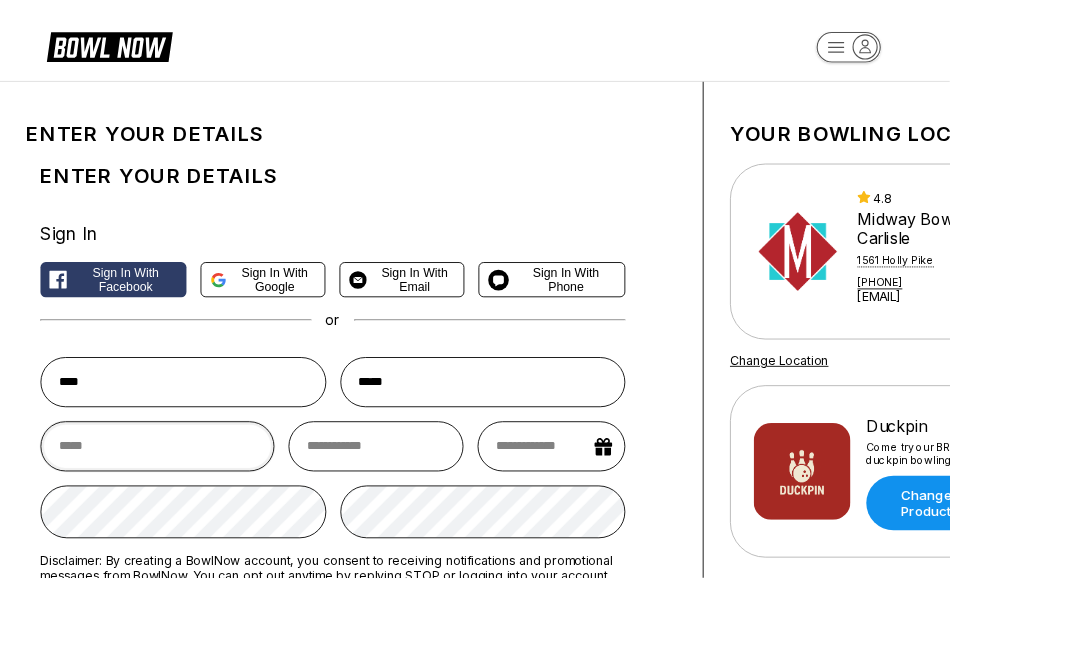 click at bounding box center (179, 507) 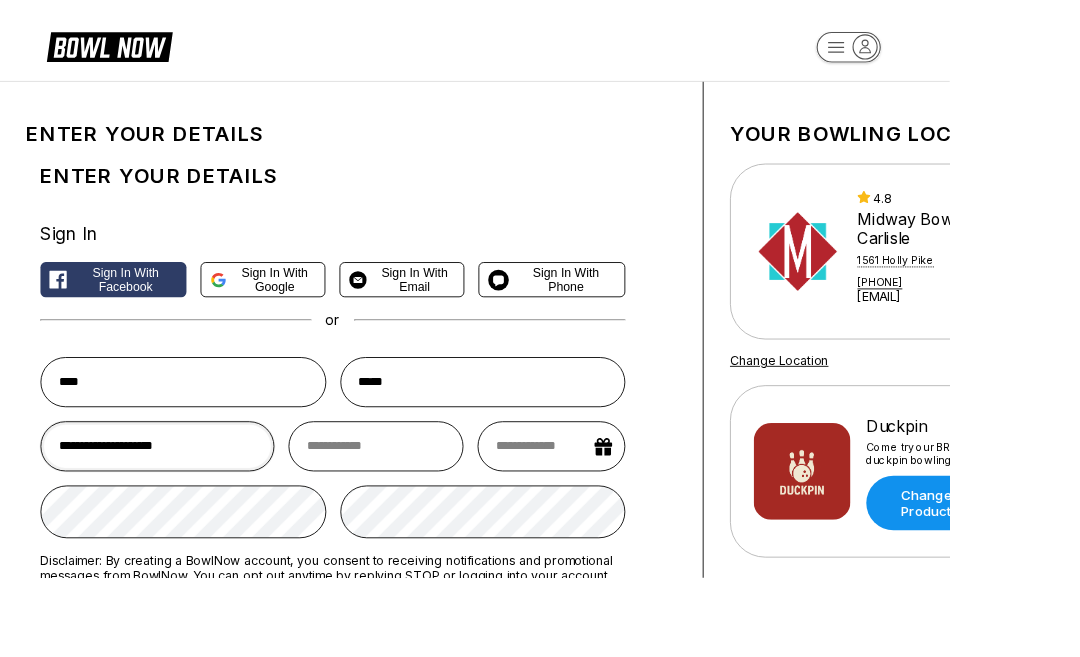 type on "**********" 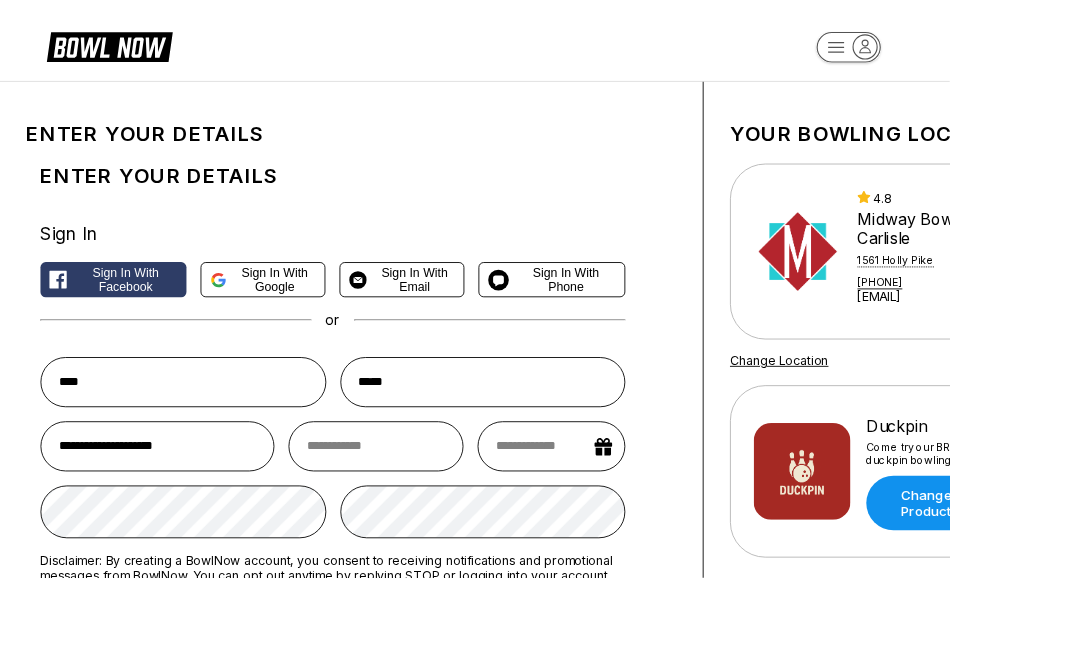 click at bounding box center (427, 507) 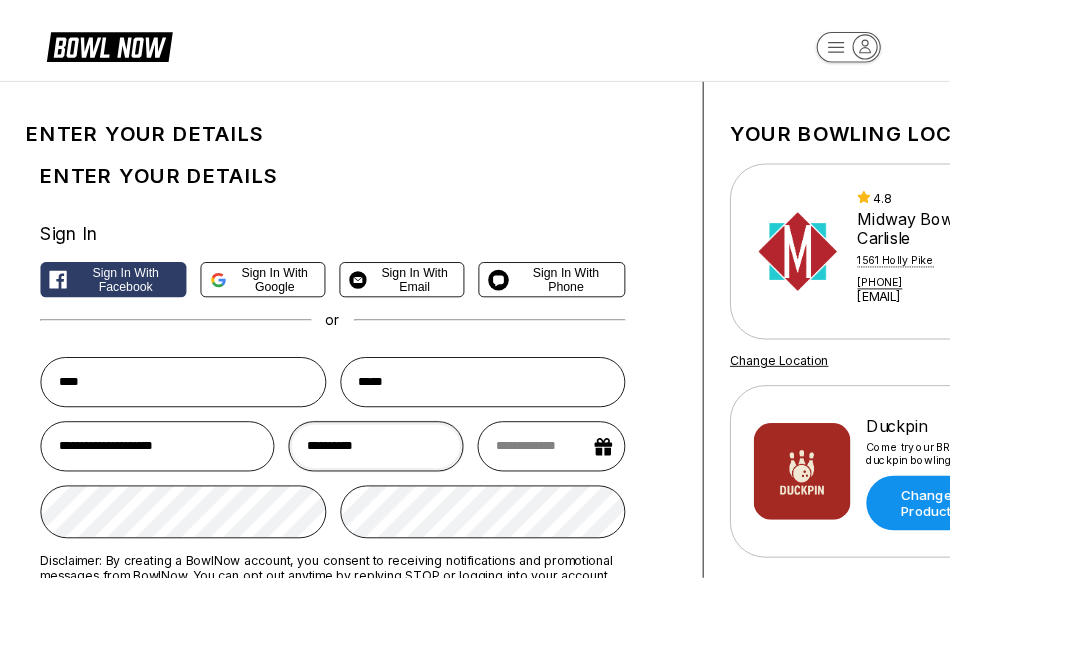 type on "**********" 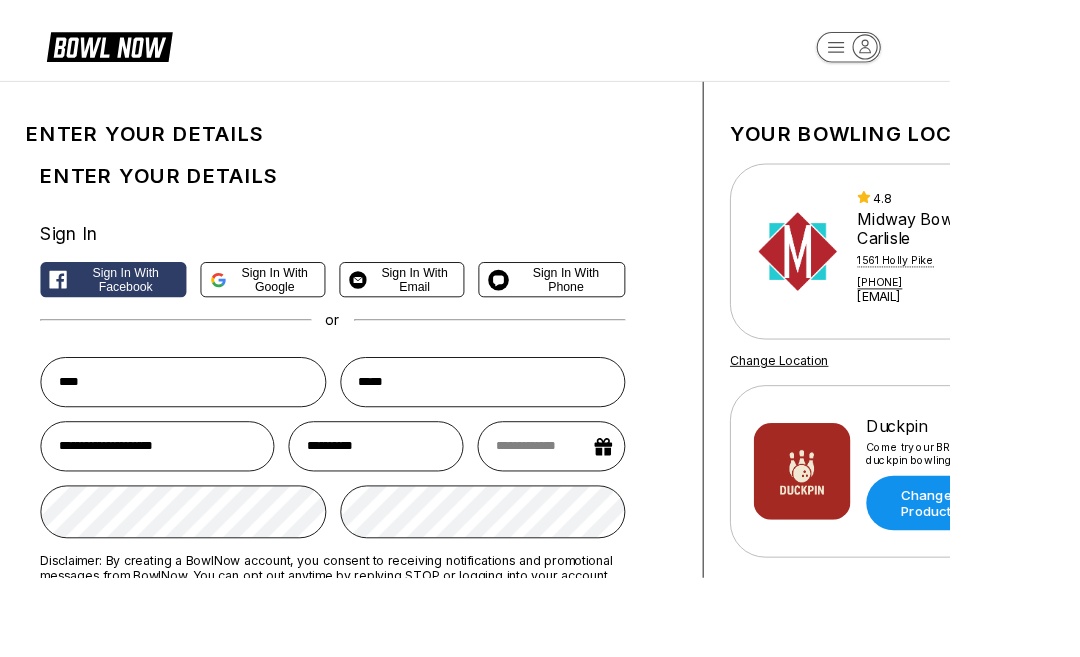 click at bounding box center [627, 507] 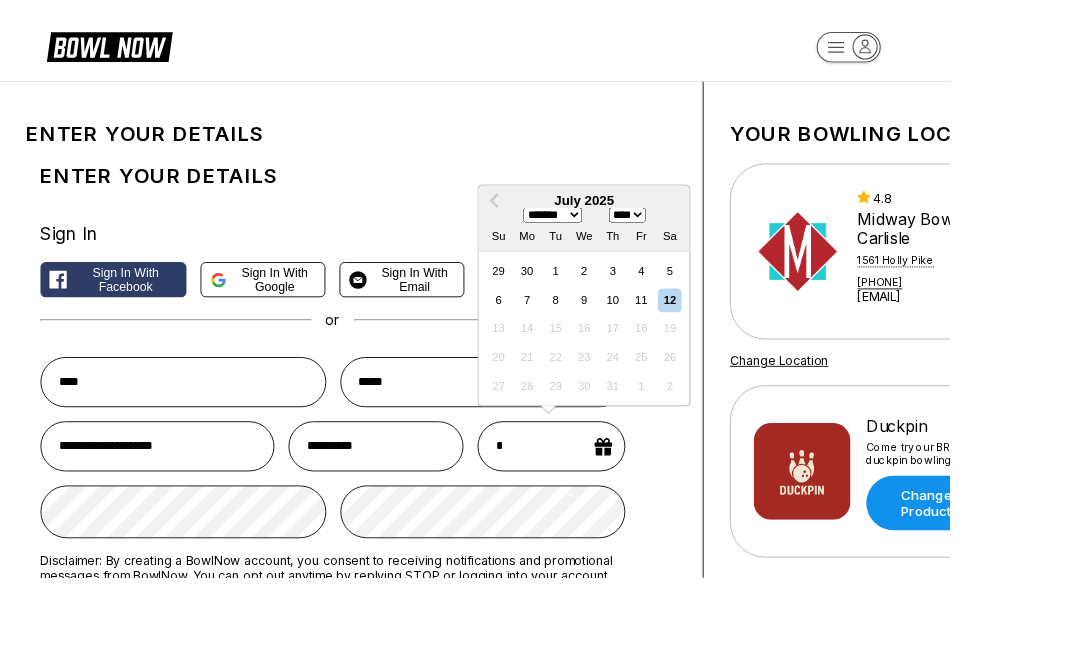 type on "**" 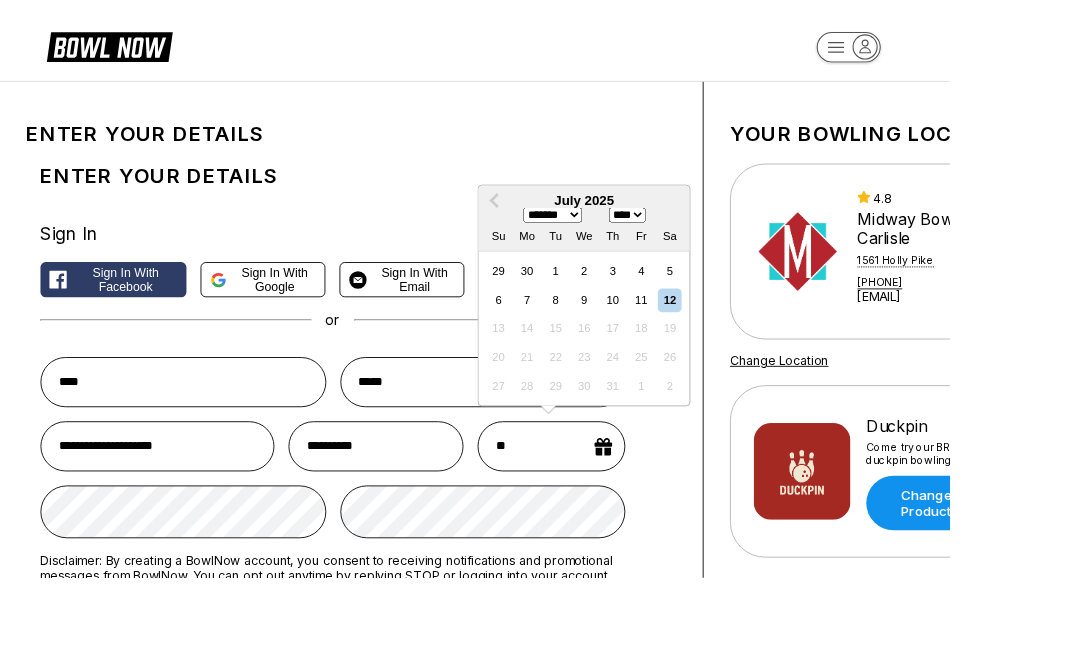 select on "*" 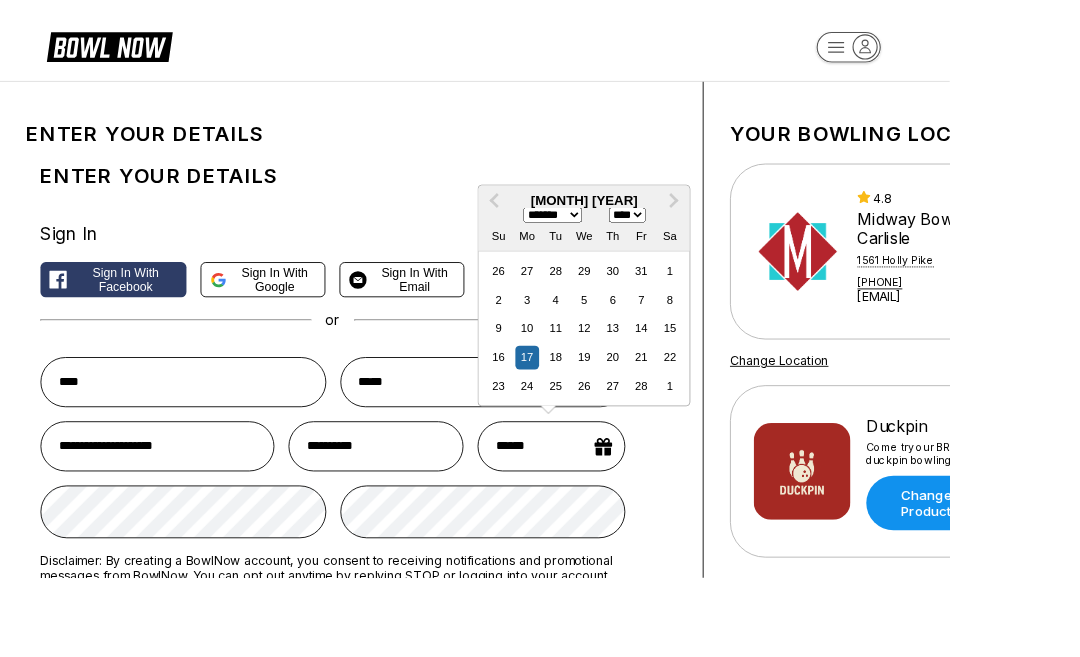 type on "*******" 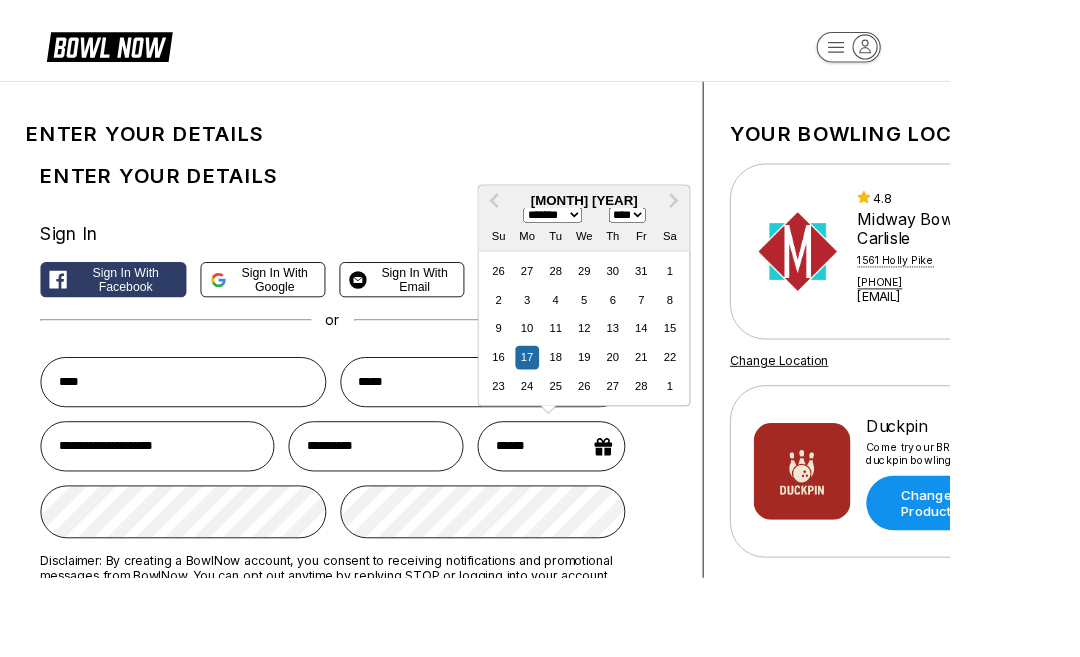 select on "****" 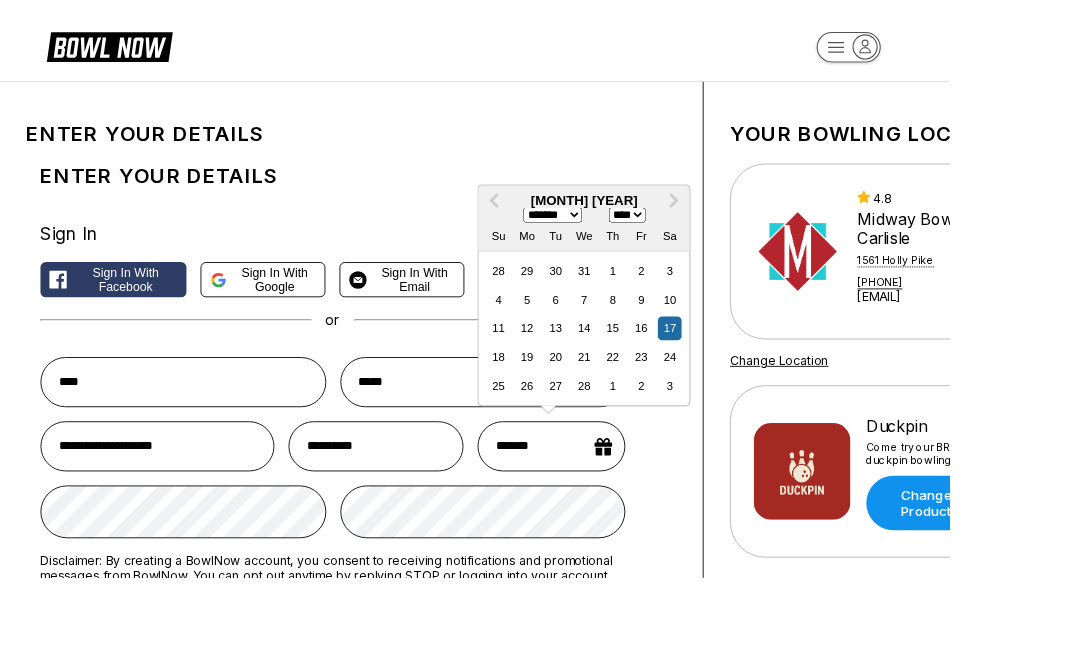type on "********" 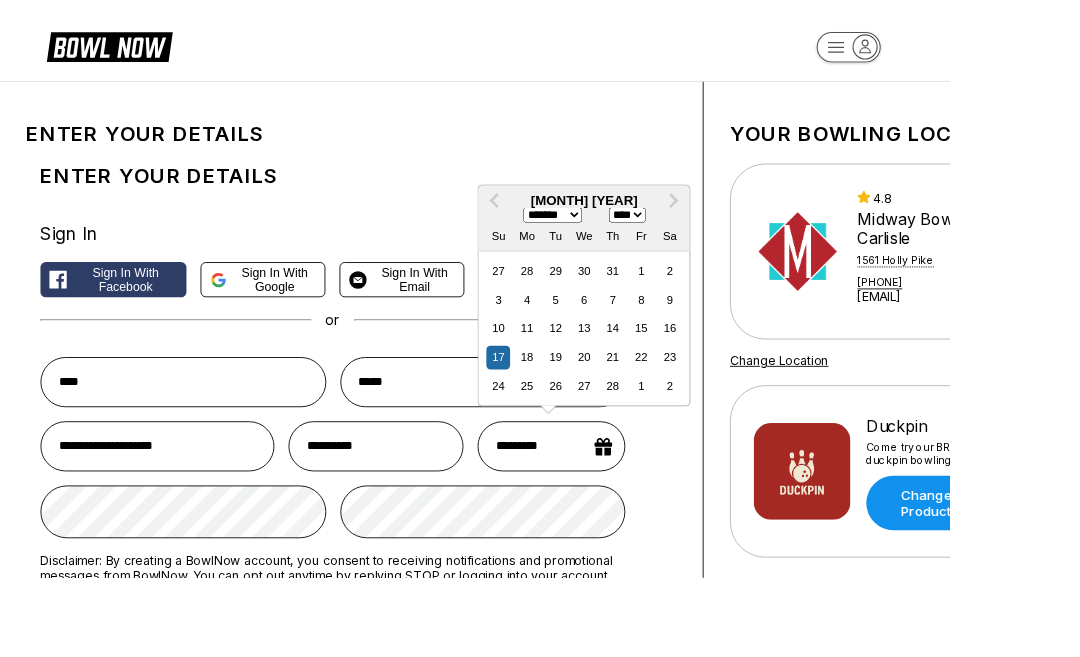 type on "**********" 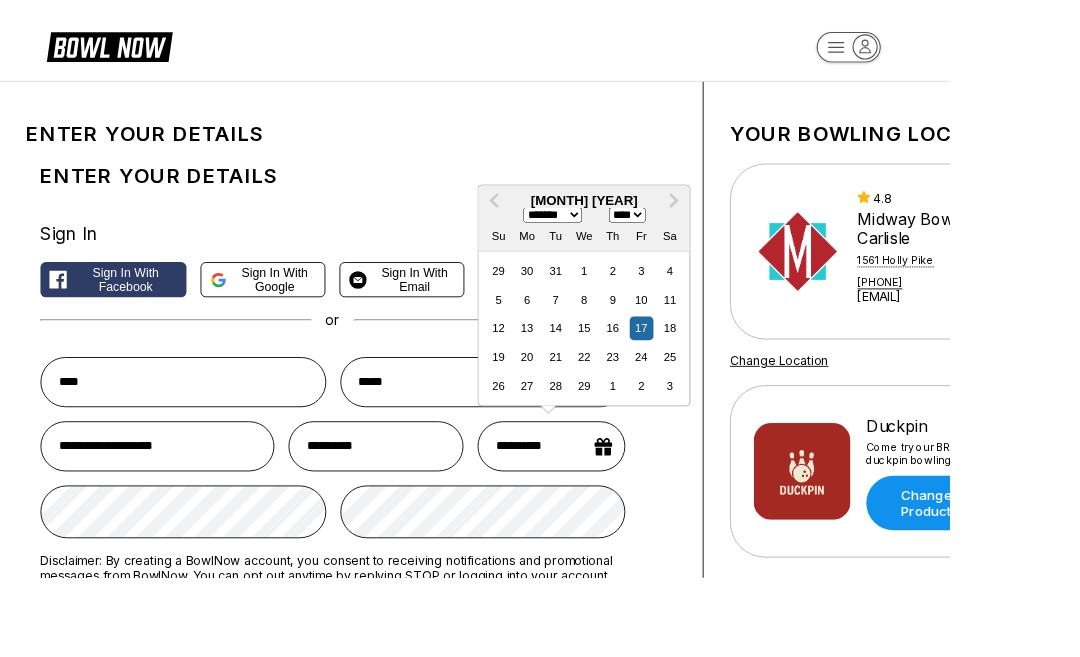 type on "**********" 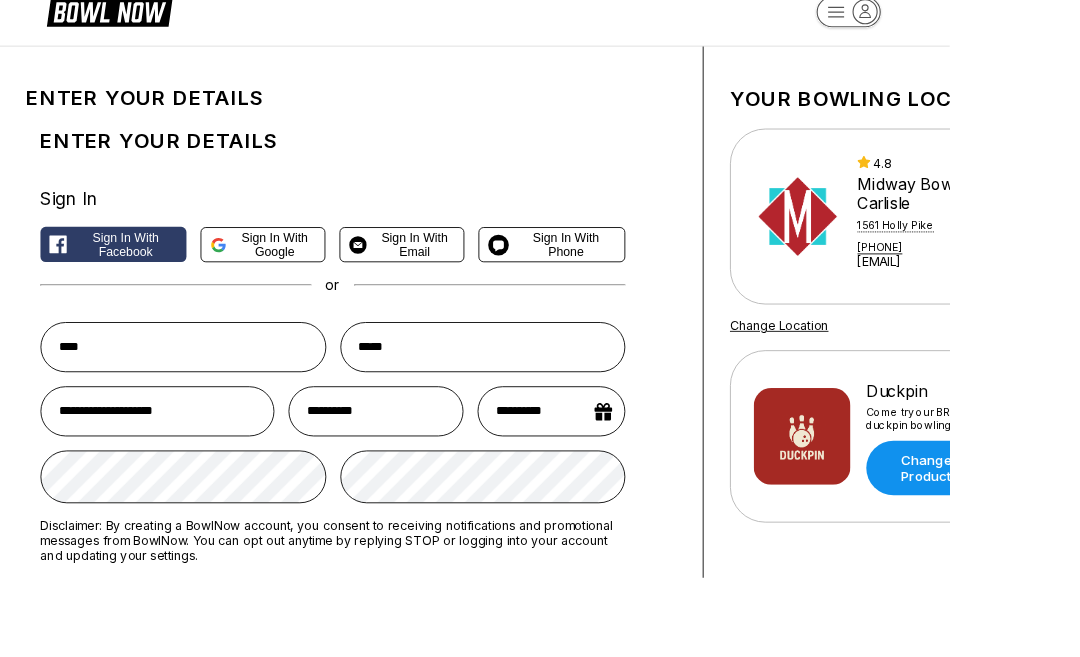 scroll, scrollTop: 42, scrollLeft: 0, axis: vertical 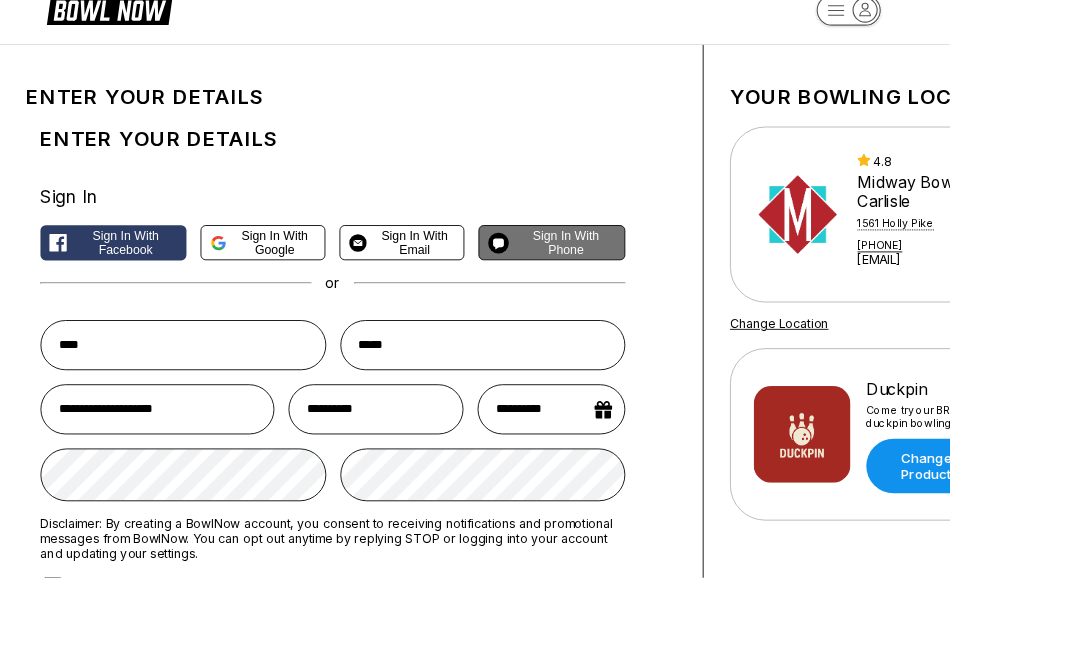 click on "Sign in with Phone" at bounding box center [643, 276] 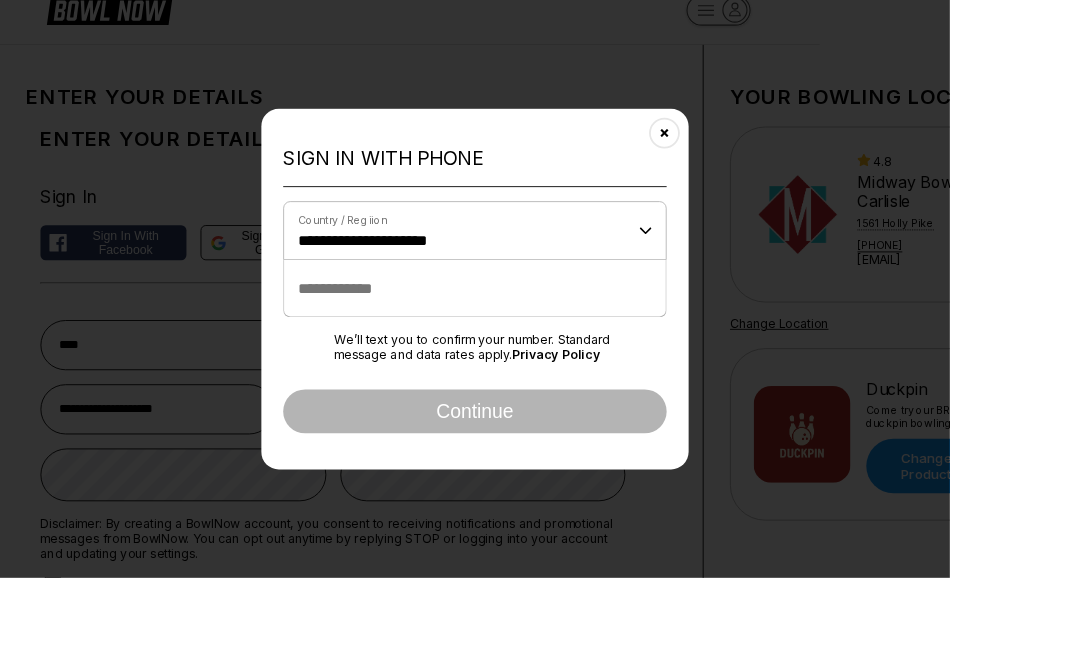 scroll, scrollTop: 153, scrollLeft: 0, axis: vertical 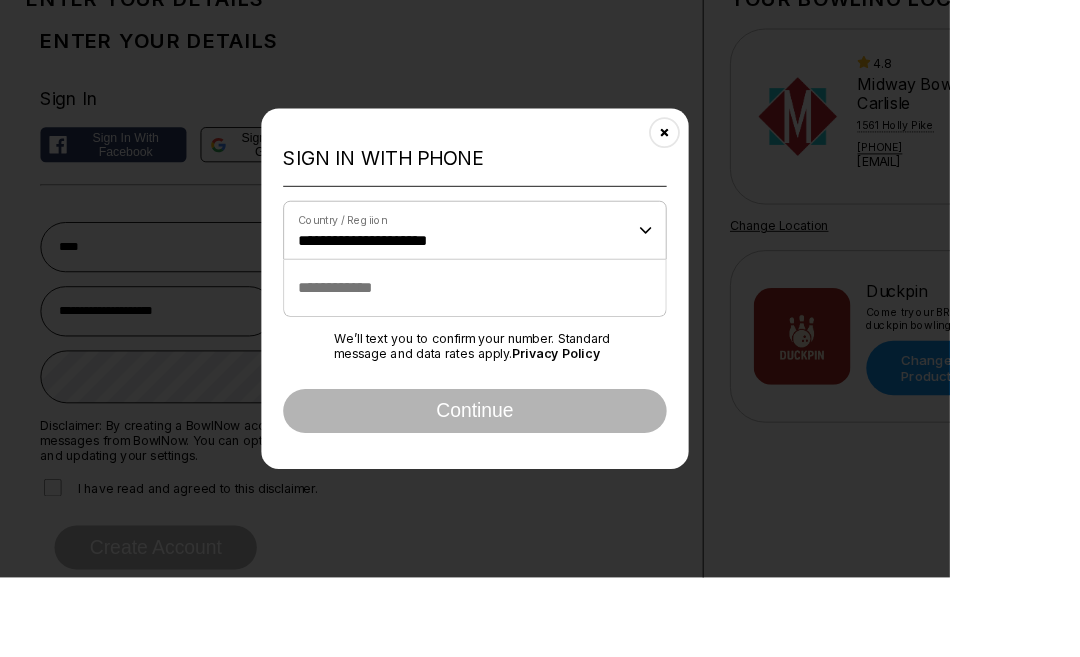 click at bounding box center [540, 328] 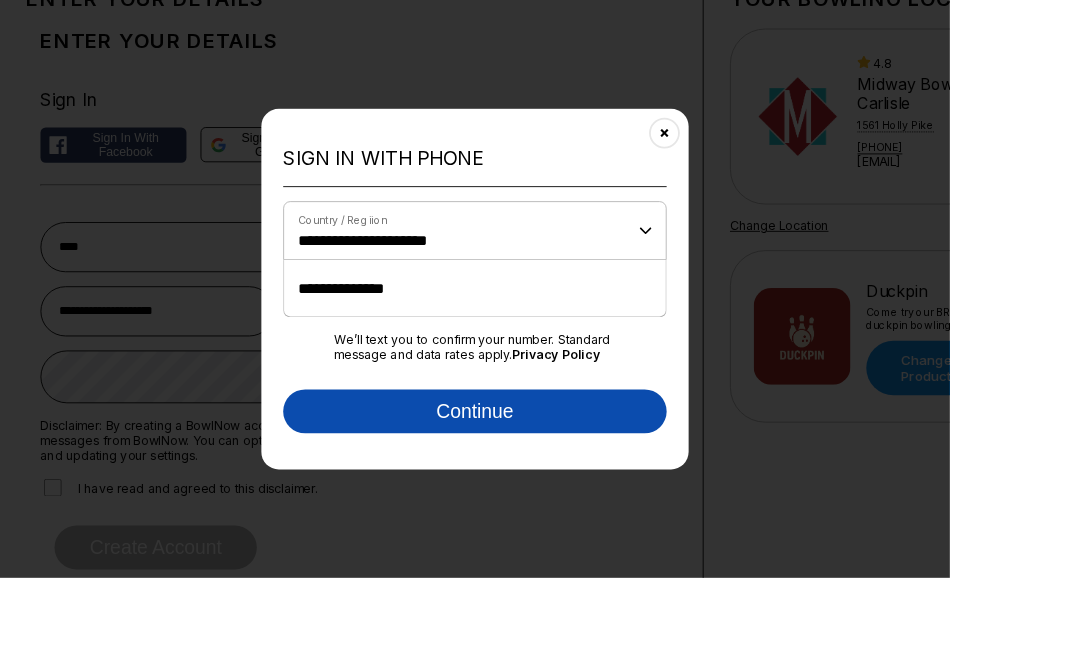 type on "**********" 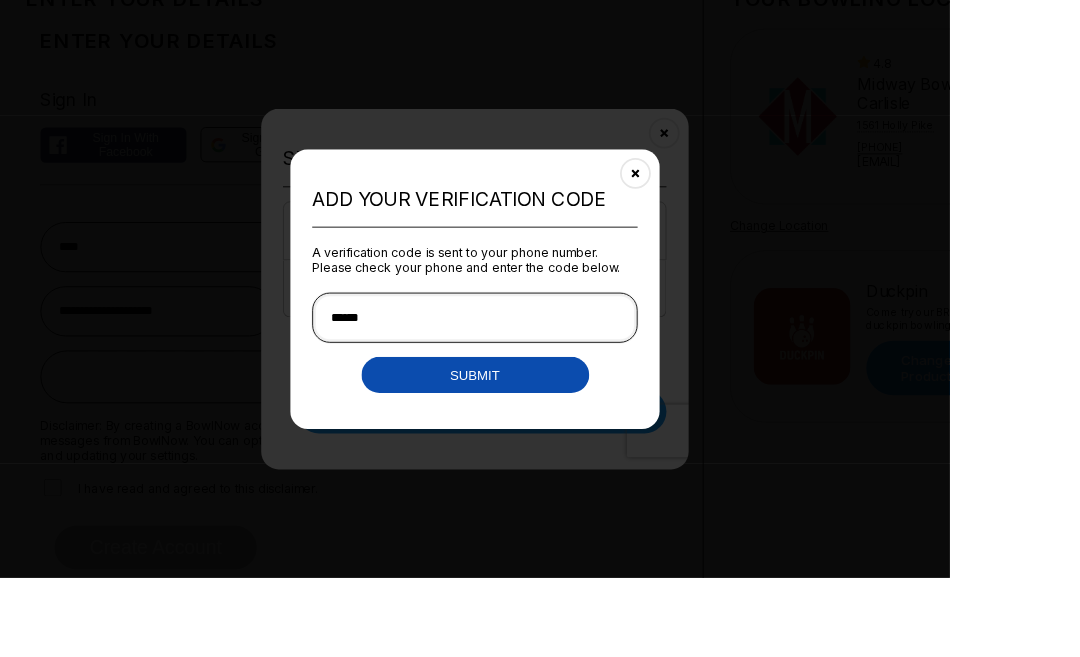 type on "******" 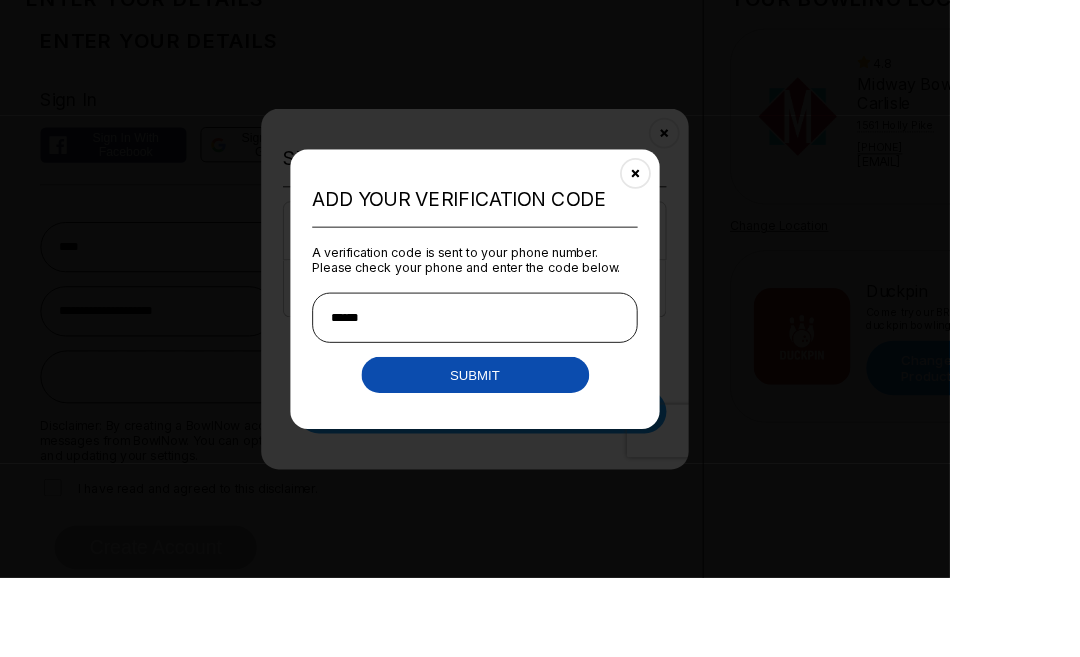 click on "Submit" at bounding box center (540, 426) 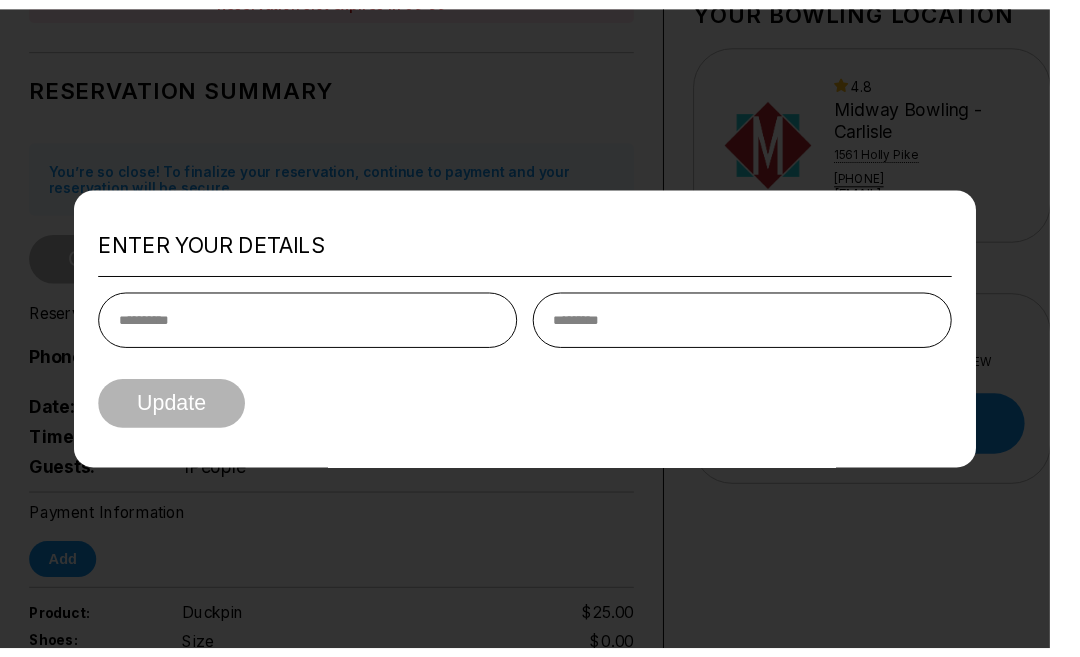 scroll, scrollTop: 137, scrollLeft: 0, axis: vertical 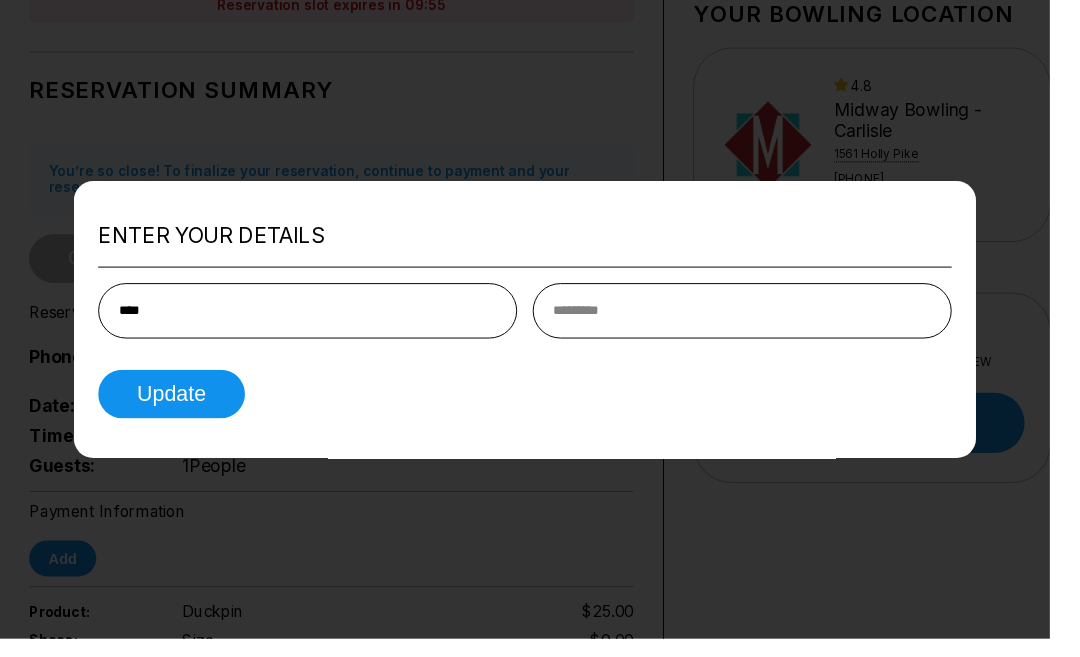 type on "****" 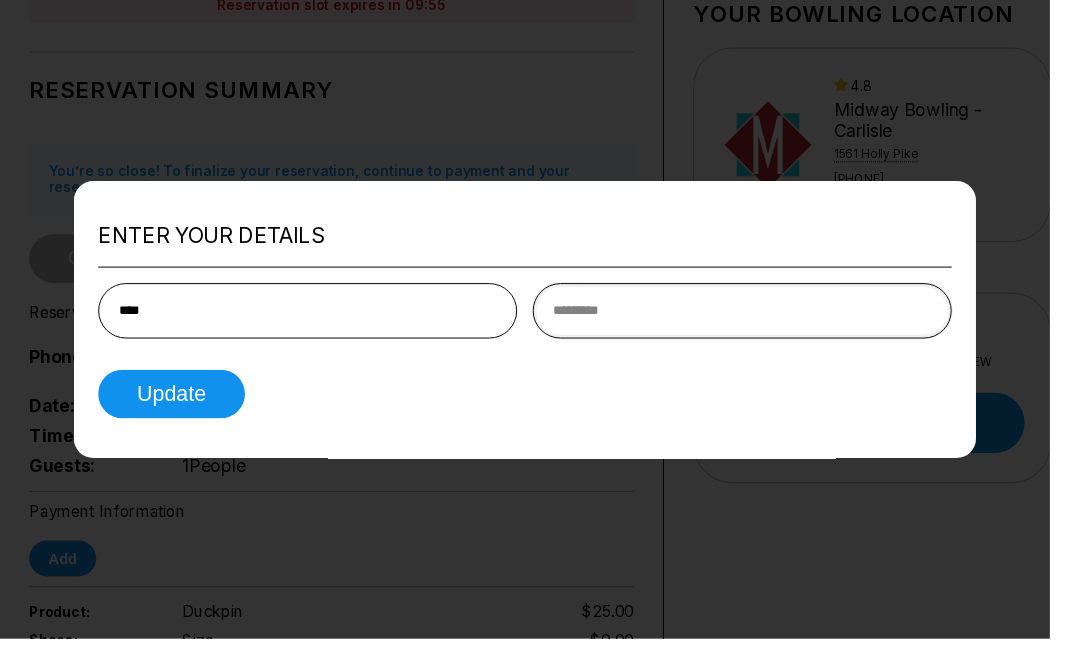 click at bounding box center [763, 319] 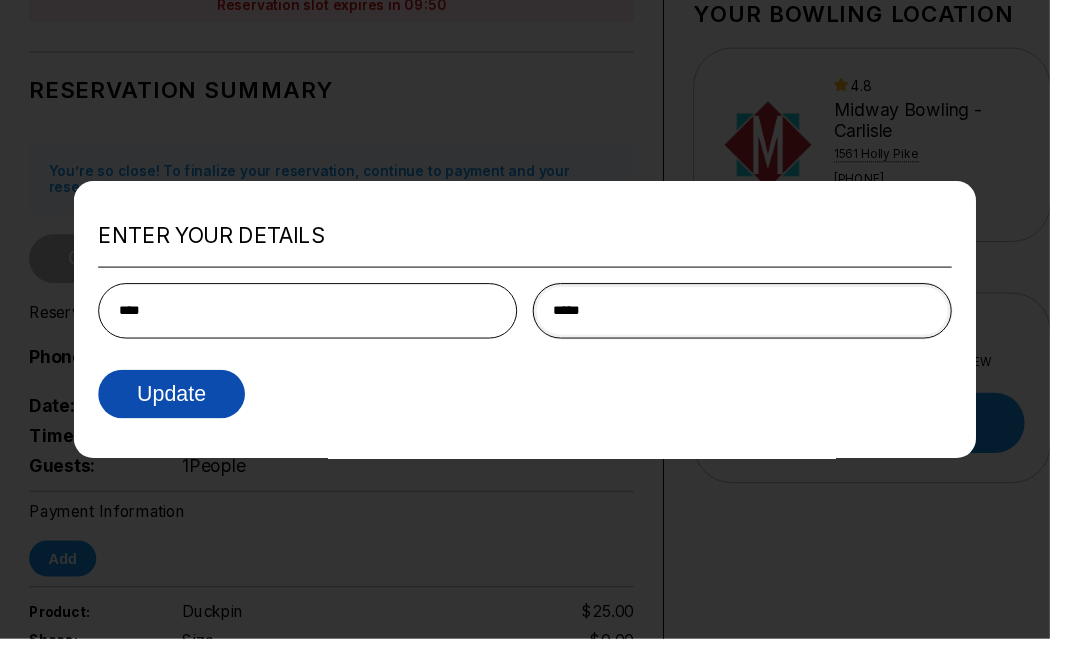 type on "*****" 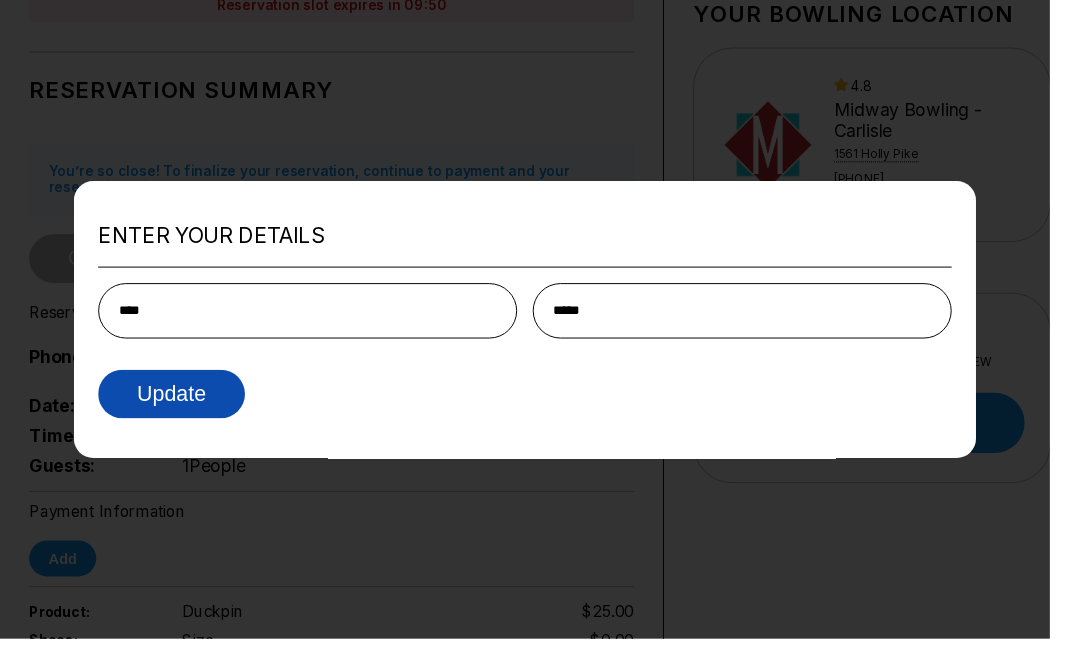 click on "Update" at bounding box center [176, 405] 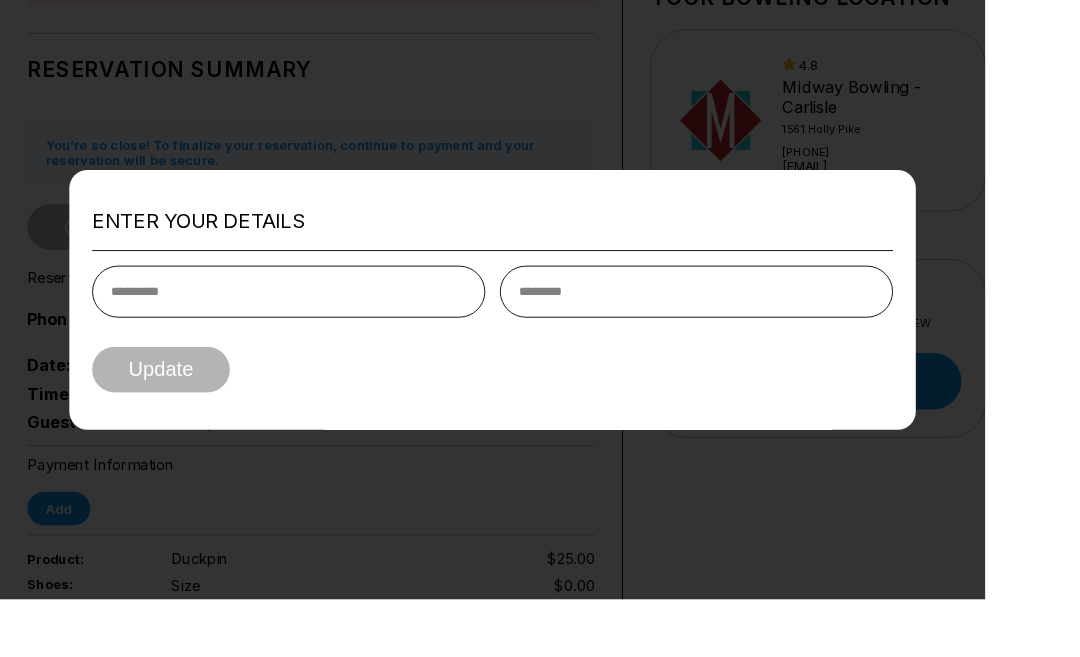 scroll, scrollTop: 143, scrollLeft: 0, axis: vertical 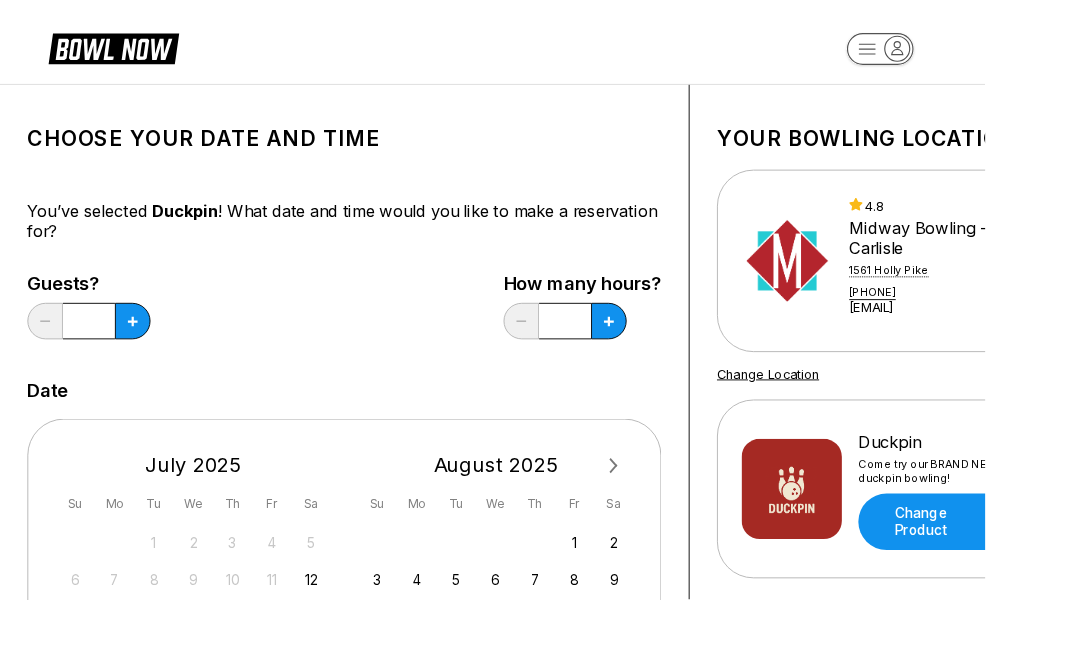 click on "Choose your Date and time You’ve selected   Duckpin ! What date and time would you like to make a reservation for? Guests? * How many hours? * Date Next Month [MONTH] 2025 Su Mo Tu We Th Fr Sa 29 30 1 2 3 4 5 6 7 8 9 10 11 12 13 14 15 16 17 18 19 20 21 22 23 24 25 26 27 28 29 30 31 August 2025 Su Mo Tu We Th Fr Sa 1 2 3 4 5 6 7 8 9 10 11 12 13 14 15 16 17 18 19 20 21 22 23 24 25 26 27 28 29 30 31 1 2 3 4 5 6 Times available place EDT -04:00 11:00 AM 11:30 AM 12:00 PM 12:30 PM 1:00 PM 1:30 PM 2:00 PM 2:30 PM Times available place EDT -04:00 3:00 PM 3:30 PM 4:00 PM 4:30 PM 5:00 PM 5:30 PM 6:00 PM 6:30 PM Times available place EDT -04:00 7:00 PM 7:30 PM 8:00 PM 8:30 PM 9:00 PM Continue" at bounding box center [377, 682] 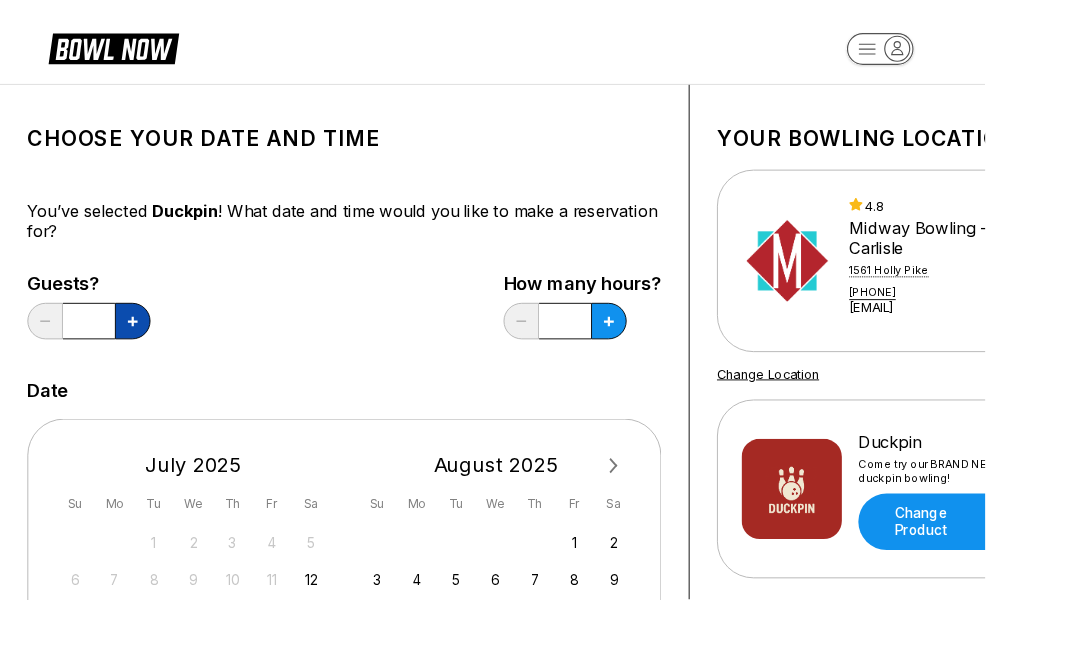 click at bounding box center (145, 352) 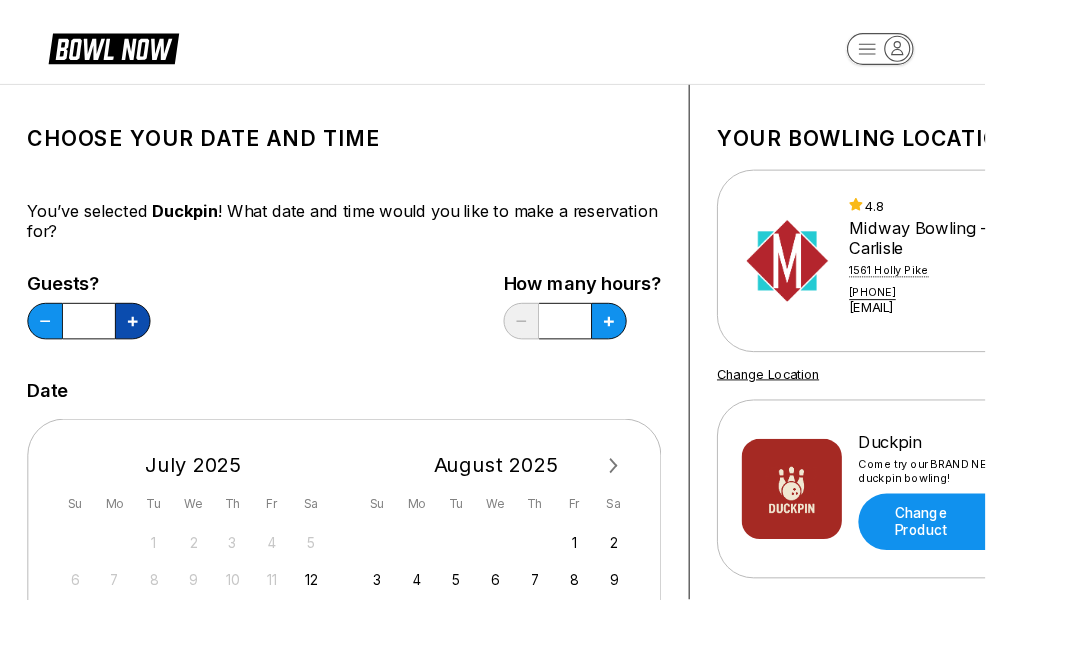click at bounding box center [145, 352] 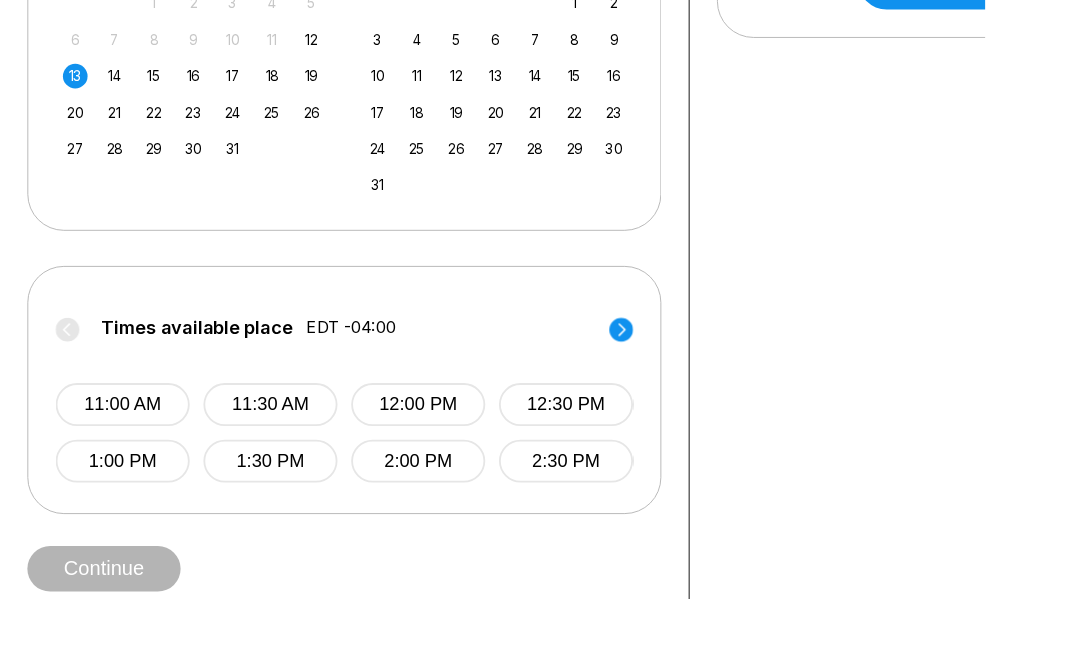 scroll, scrollTop: 593, scrollLeft: 0, axis: vertical 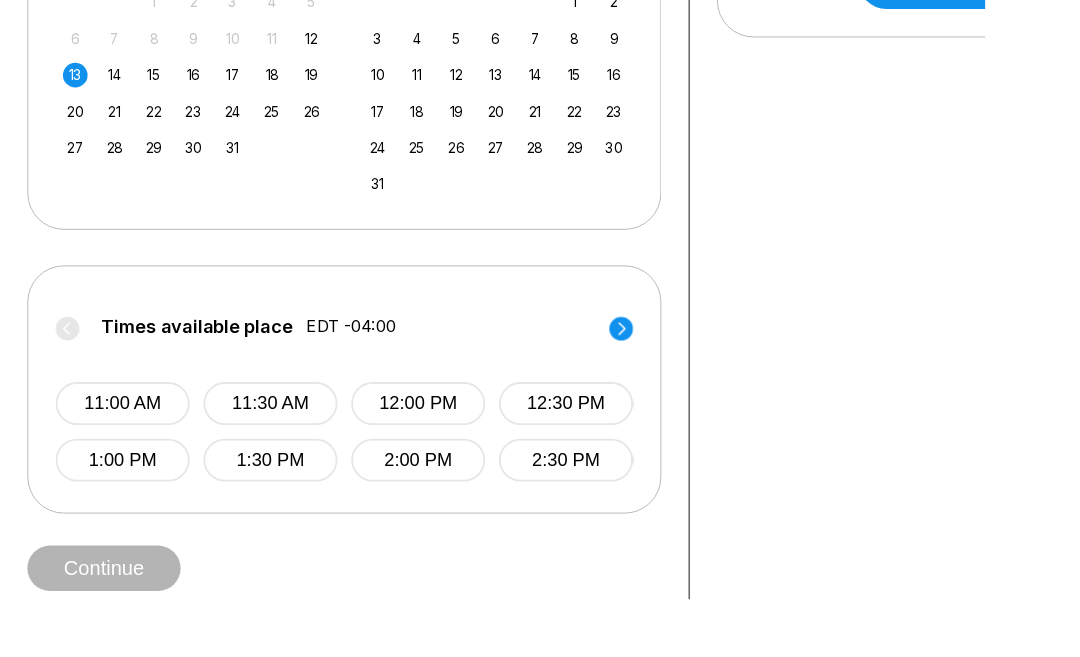click 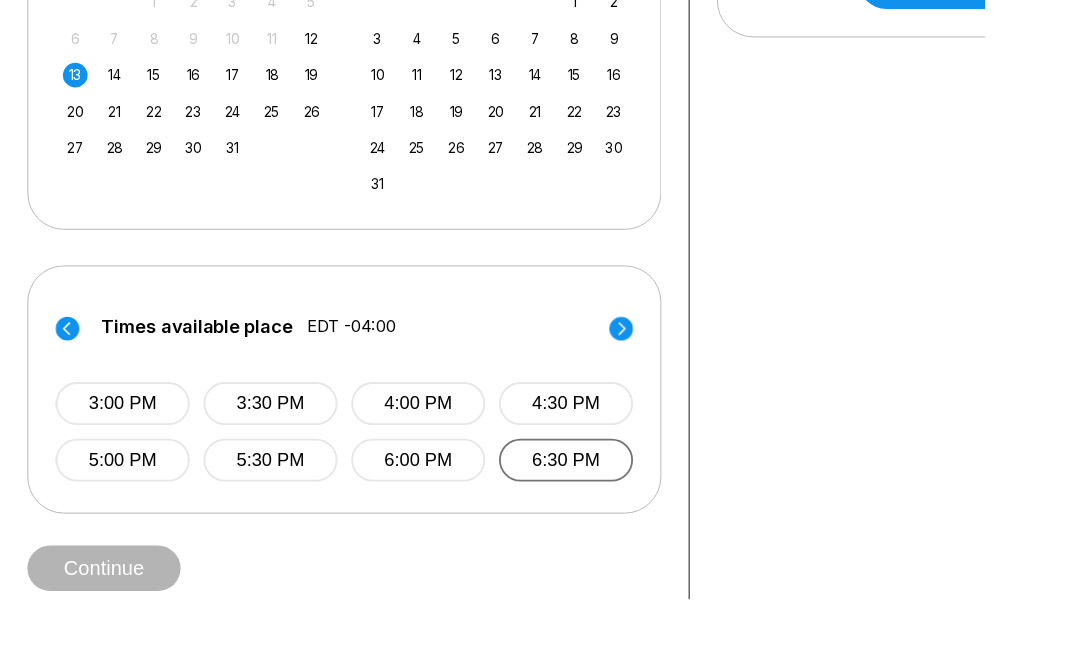 click on "6:30 PM" at bounding box center [620, 504] 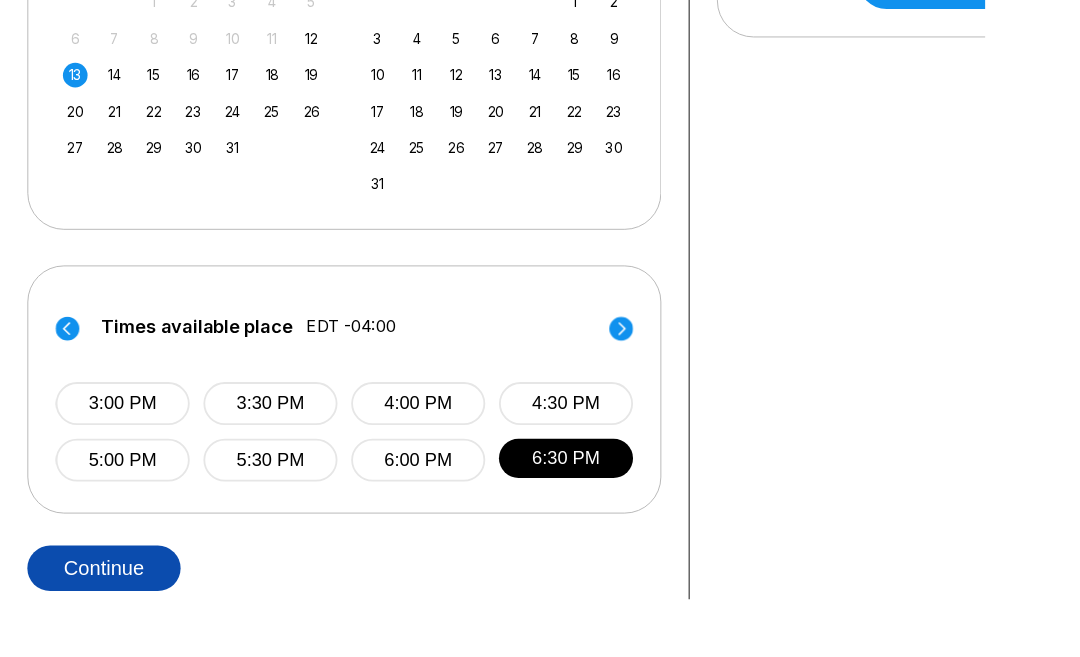click on "Continue" at bounding box center (114, 623) 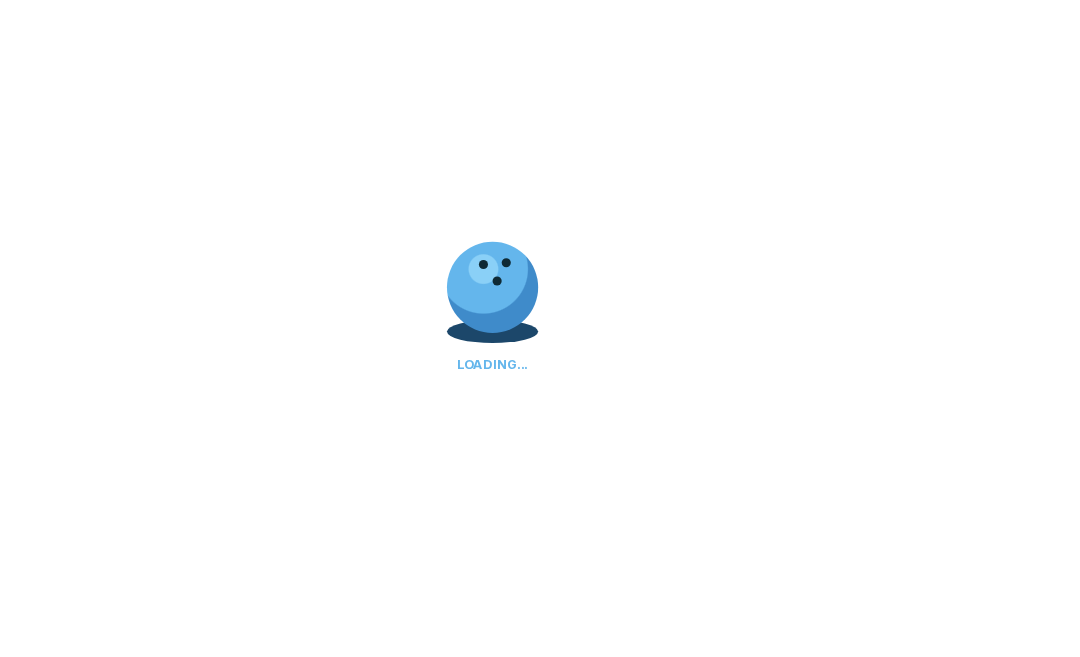 scroll, scrollTop: 0, scrollLeft: 0, axis: both 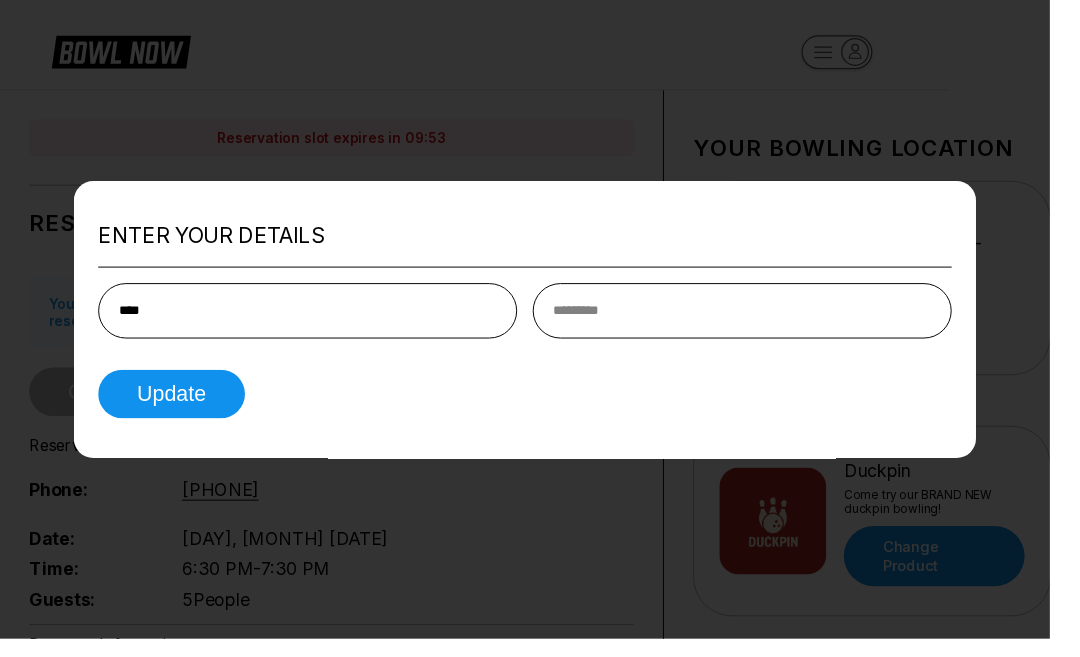 type on "****" 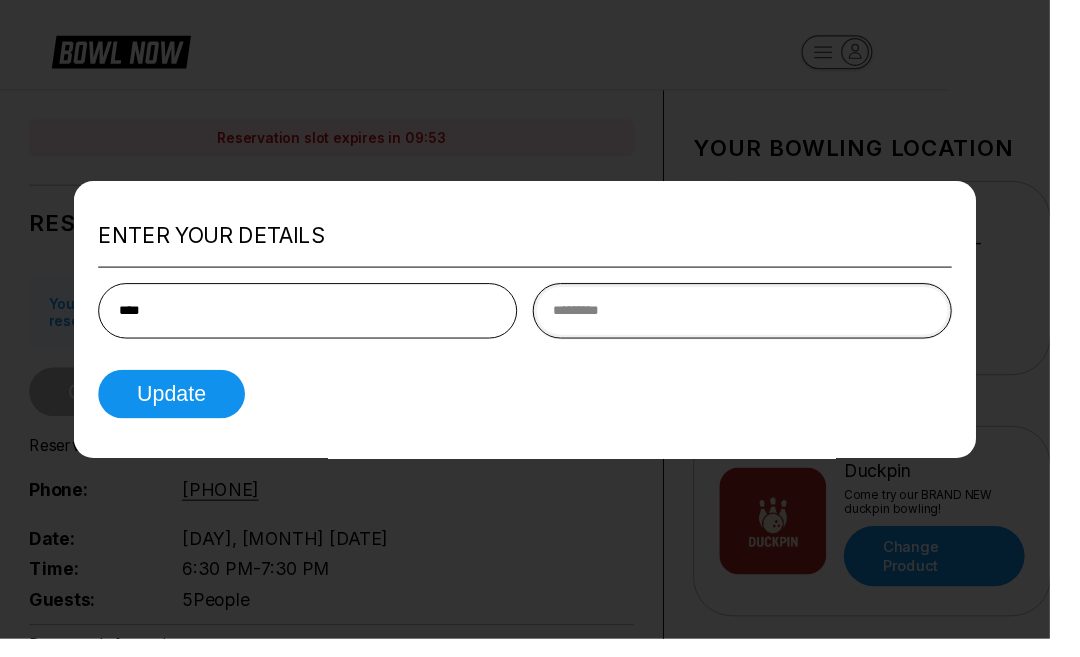 click at bounding box center (763, 319) 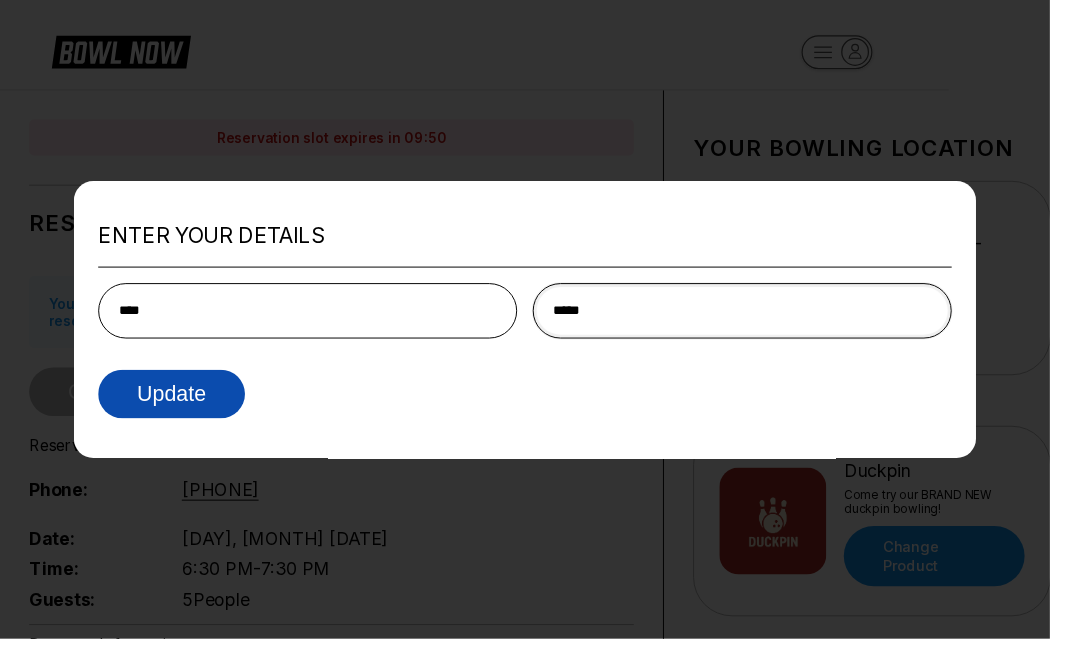 type on "*****" 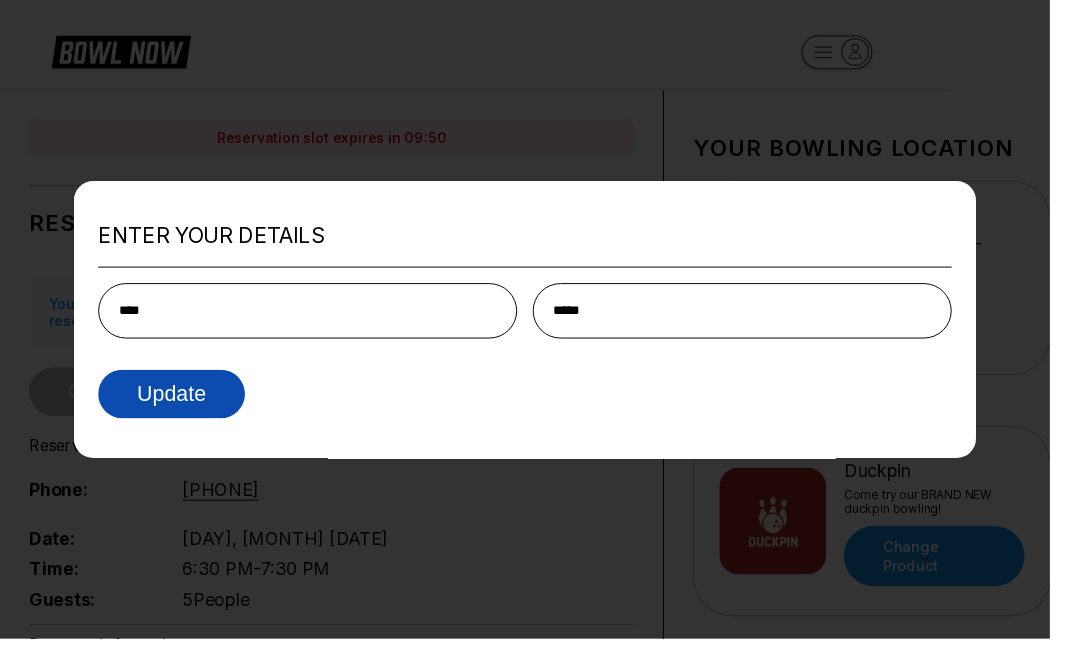 click on "Update" at bounding box center [176, 405] 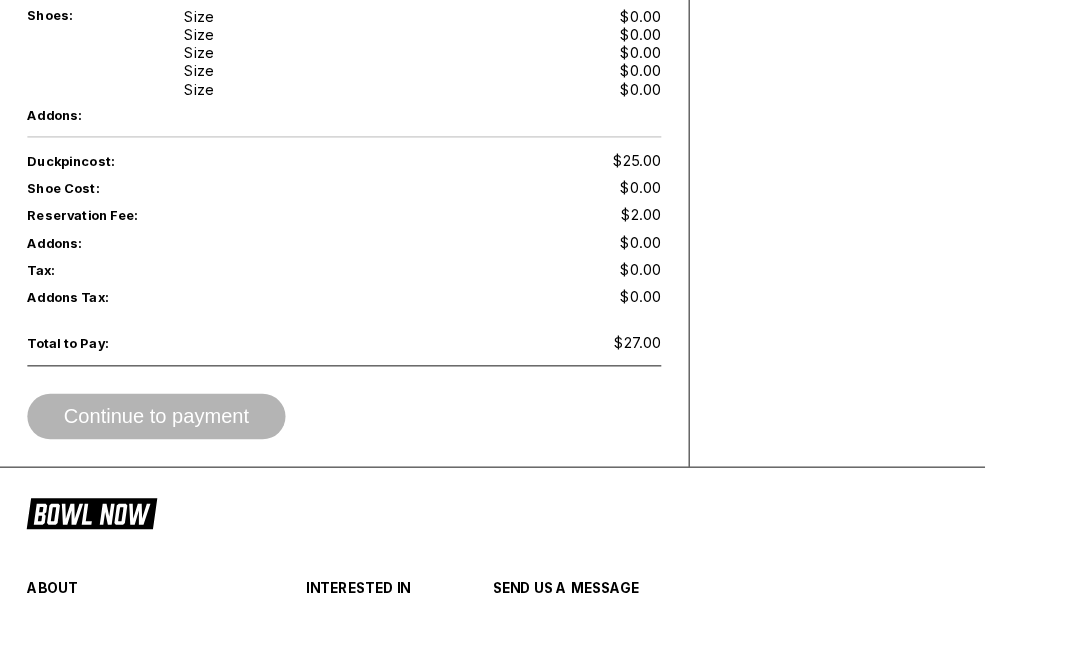 scroll, scrollTop: 810, scrollLeft: 0, axis: vertical 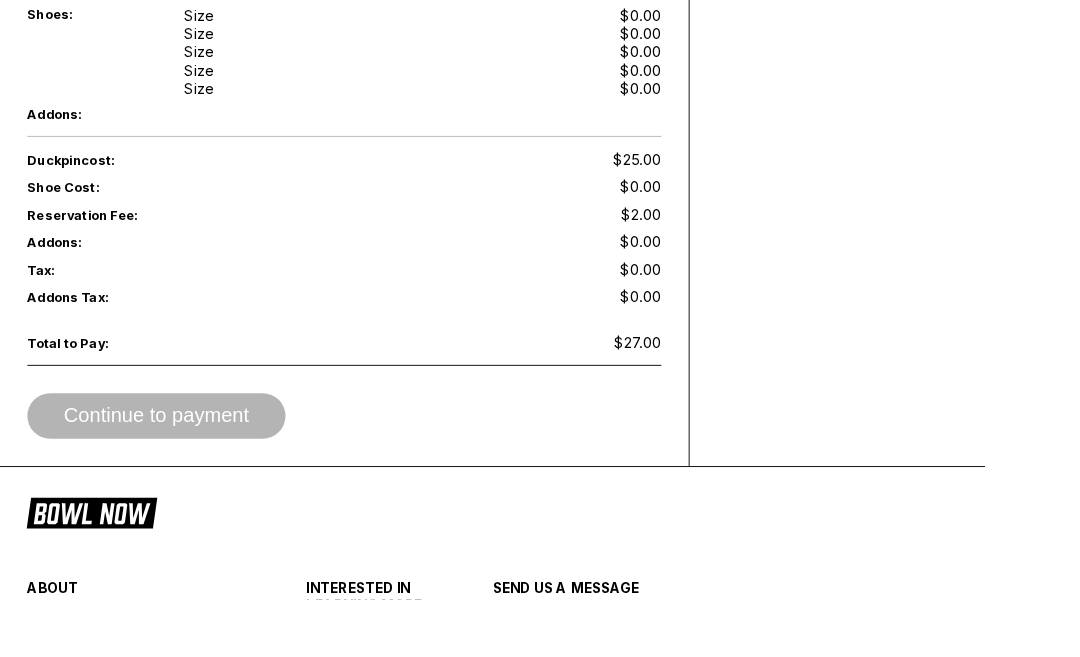 click on "Continue to payment" at bounding box center [377, 456] 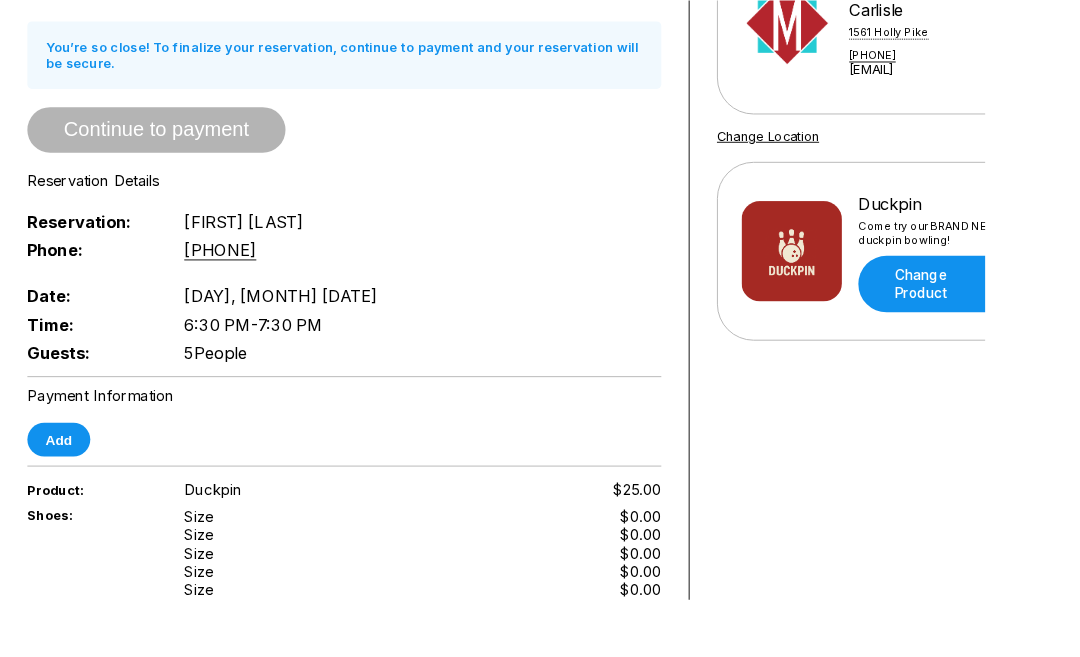 scroll, scrollTop: 261, scrollLeft: 0, axis: vertical 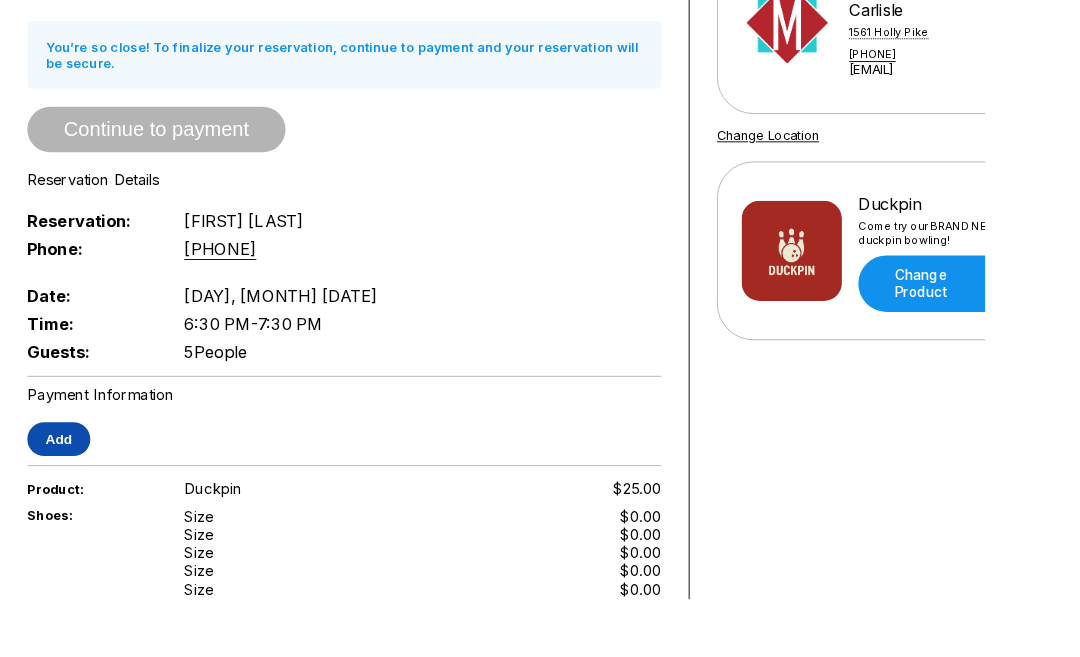 click on "Add" at bounding box center (64, 481) 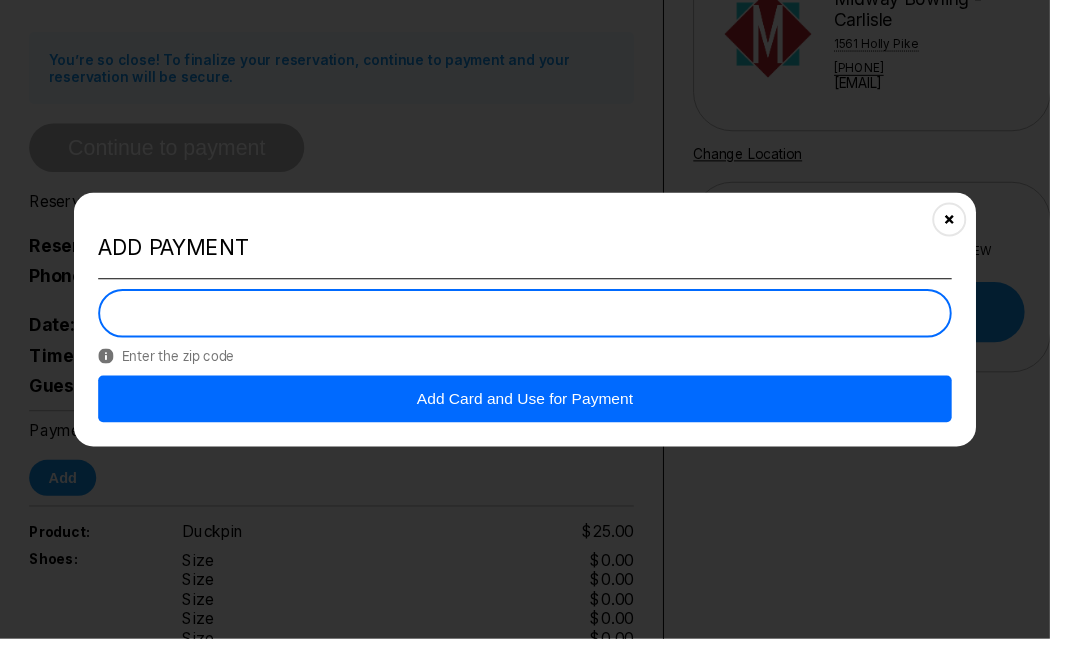 click on "Add Card and Use for Payment" at bounding box center (540, 410) 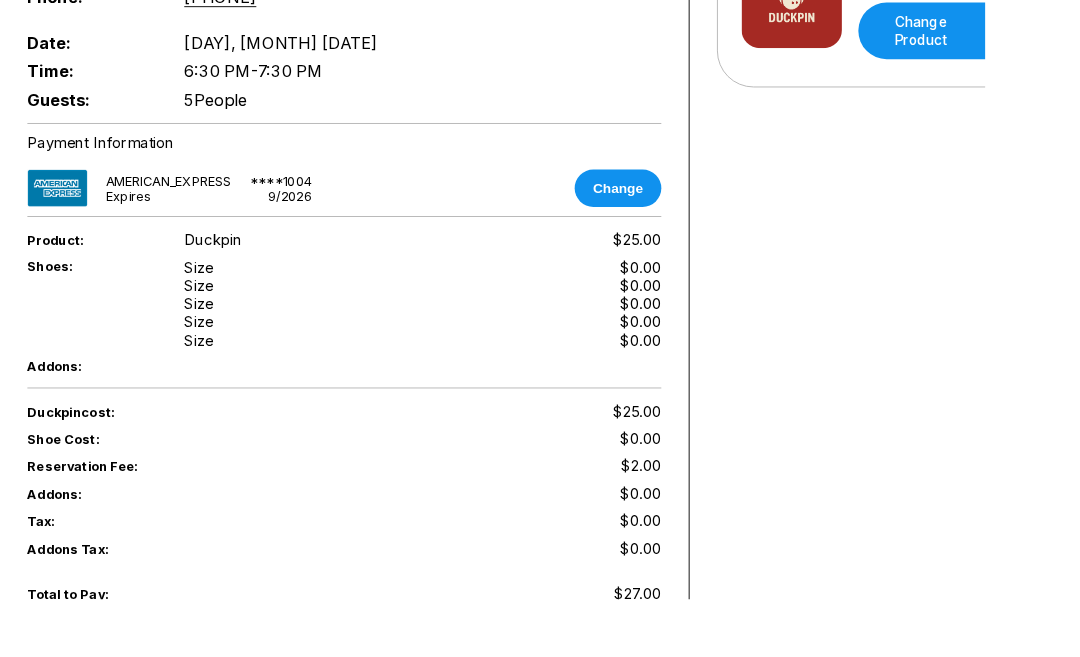 scroll, scrollTop: 544, scrollLeft: 0, axis: vertical 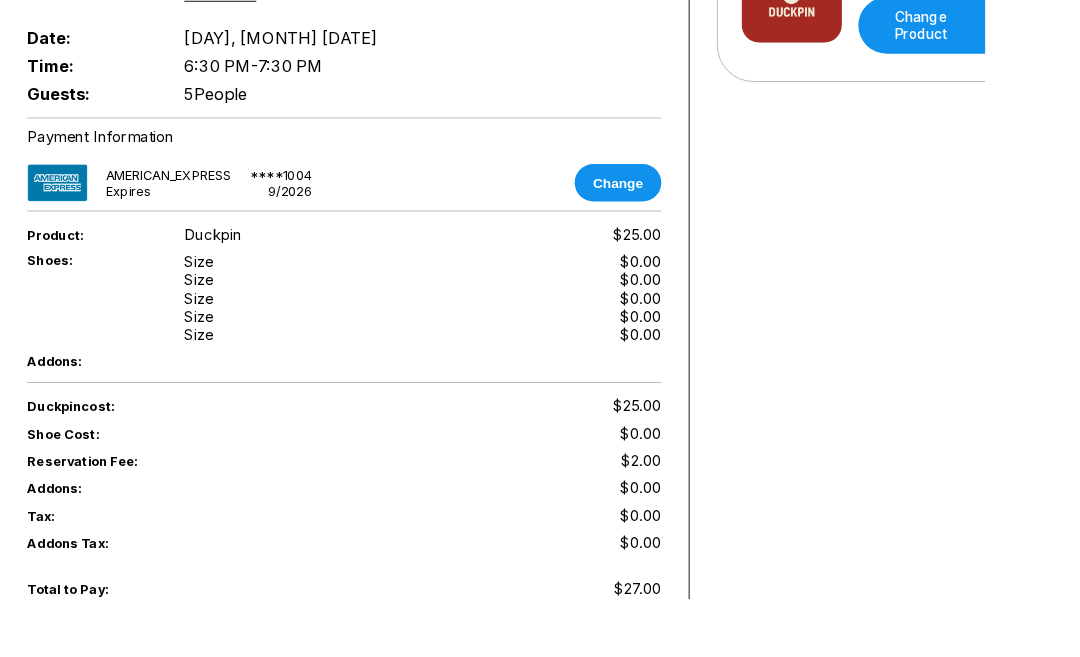click on "Continue to payment" at bounding box center (171, 726) 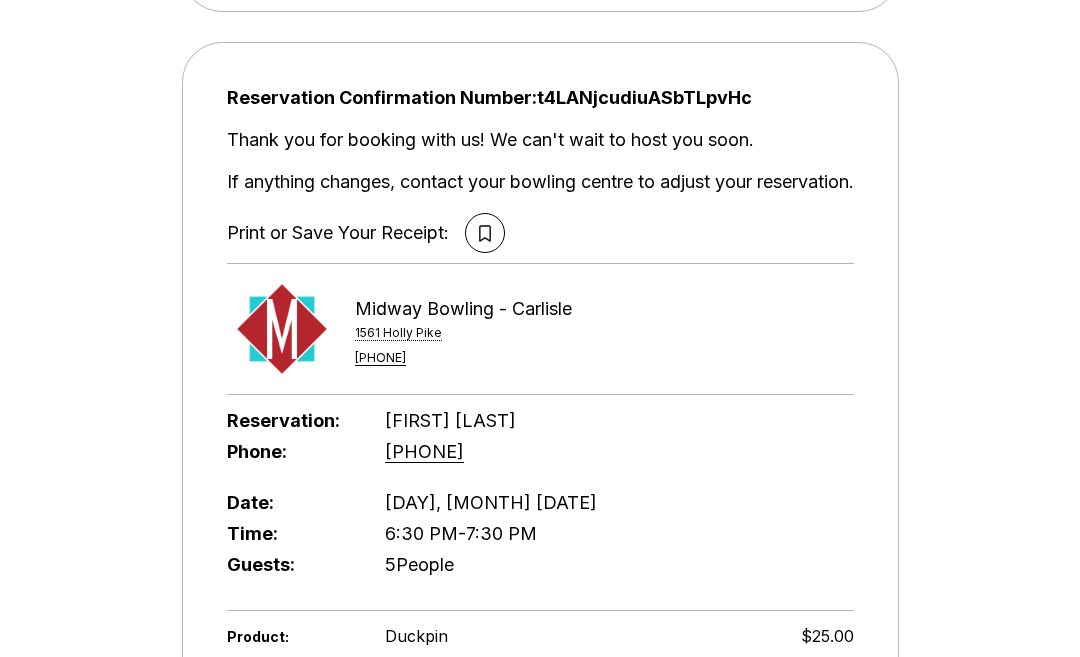 scroll, scrollTop: 503, scrollLeft: 0, axis: vertical 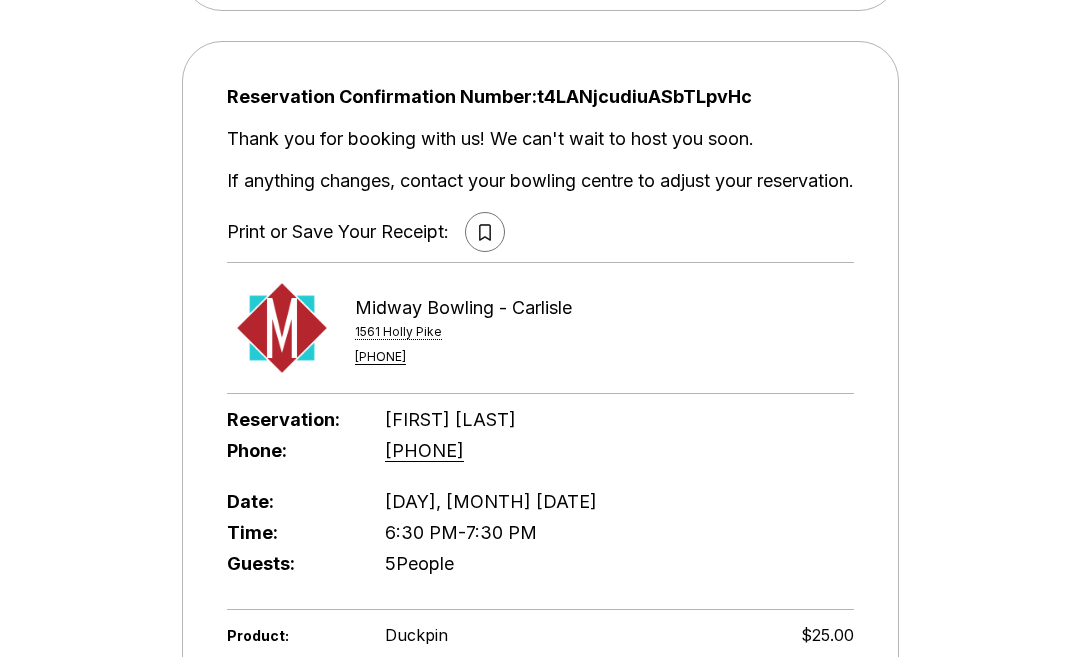 click 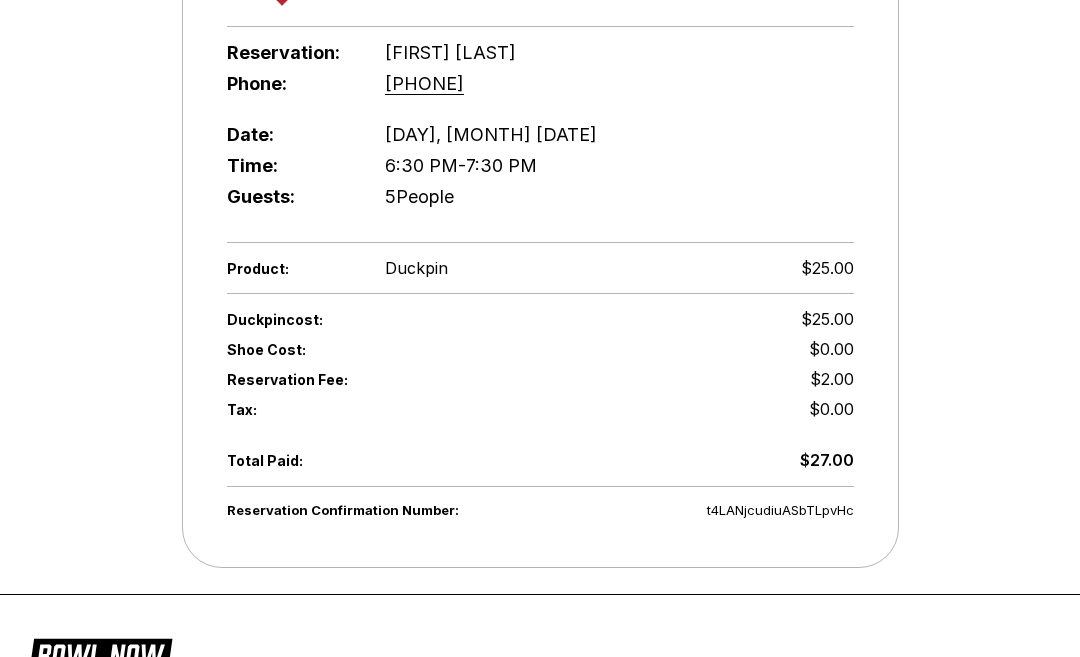 scroll, scrollTop: 870, scrollLeft: 0, axis: vertical 